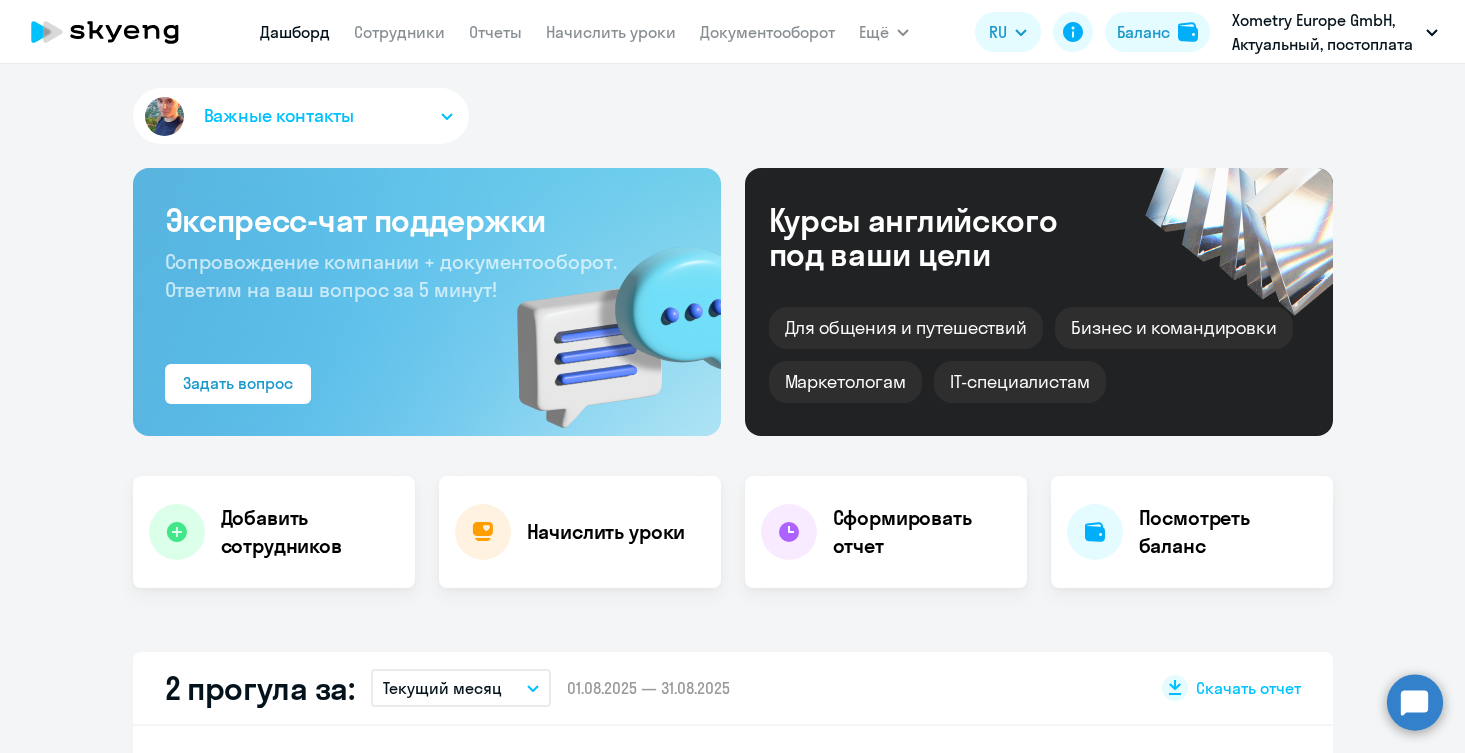 scroll, scrollTop: 0, scrollLeft: 0, axis: both 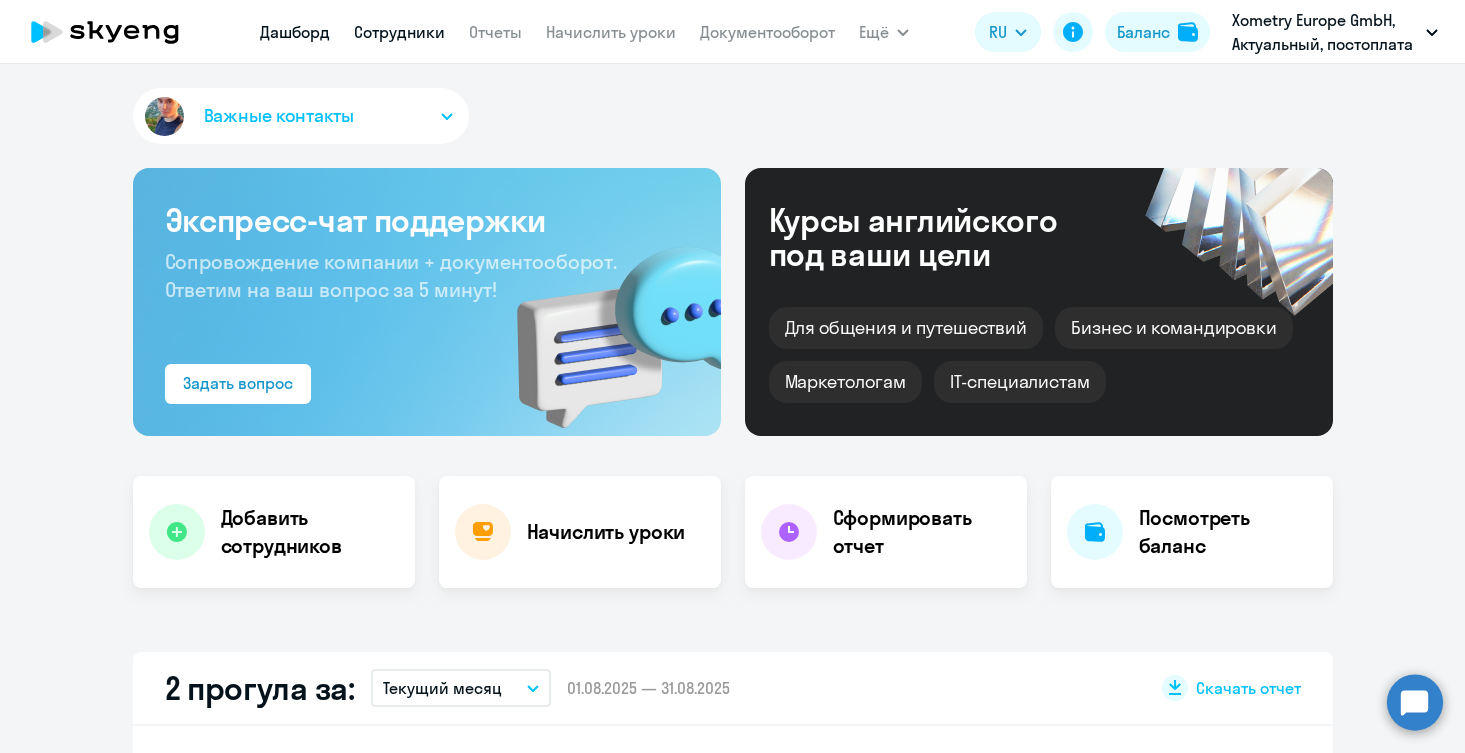 click on "Сотрудники" at bounding box center [399, 32] 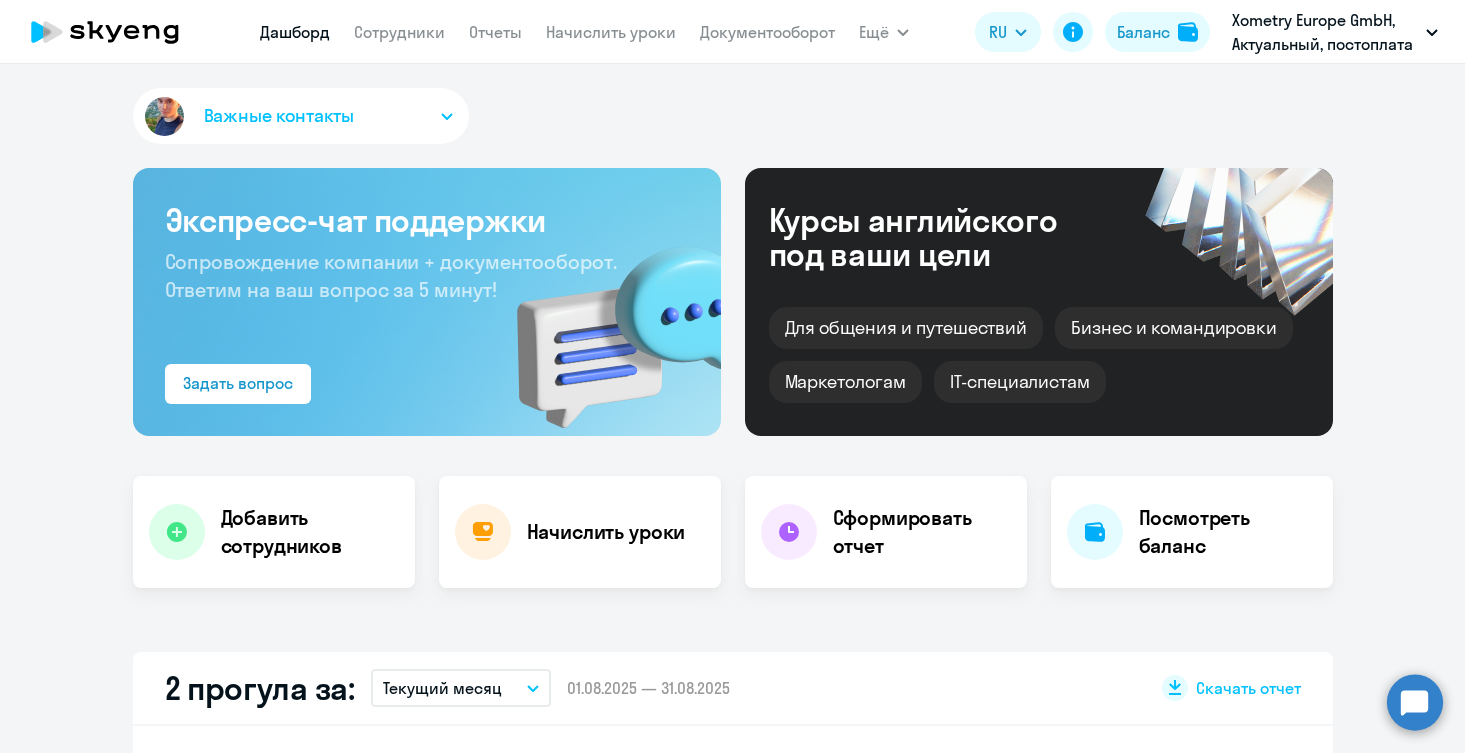 select on "30" 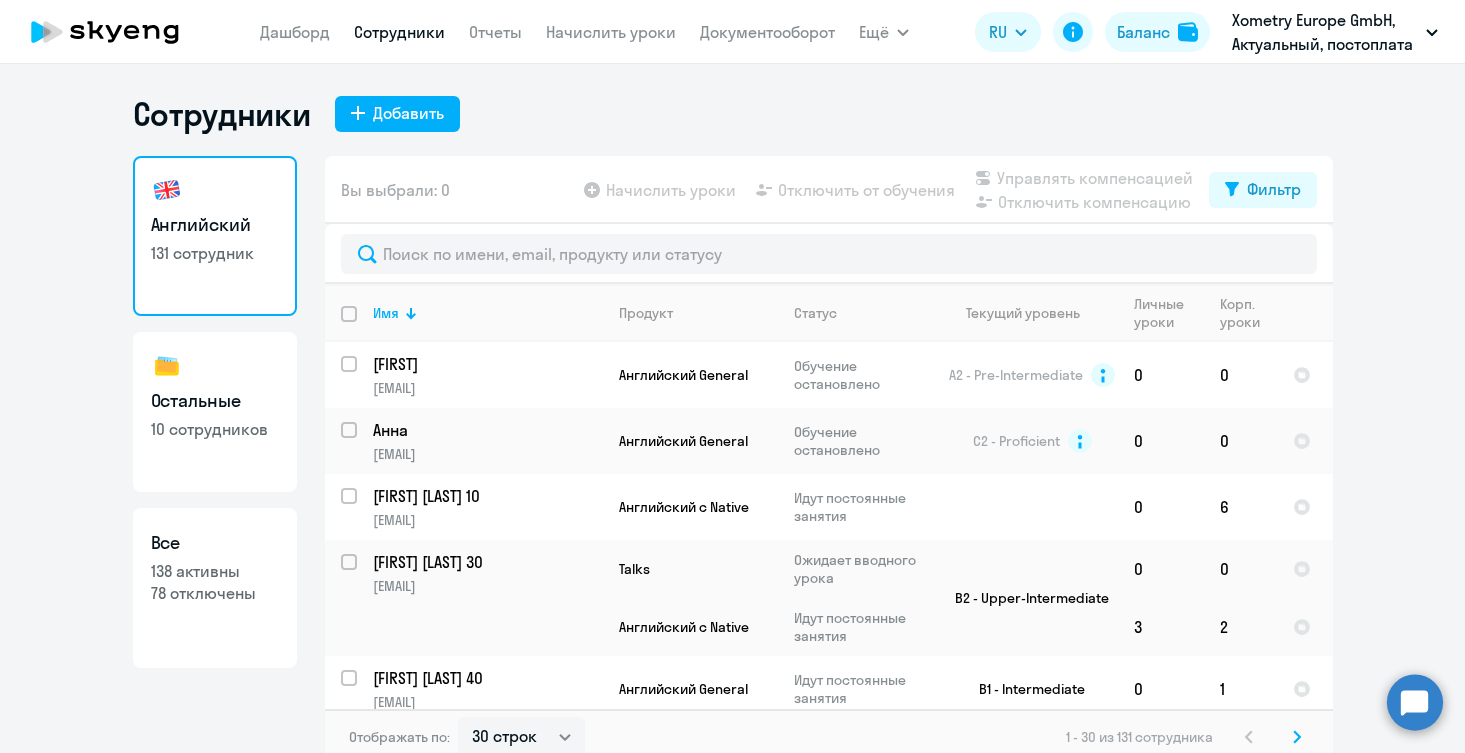 scroll, scrollTop: 4, scrollLeft: 0, axis: vertical 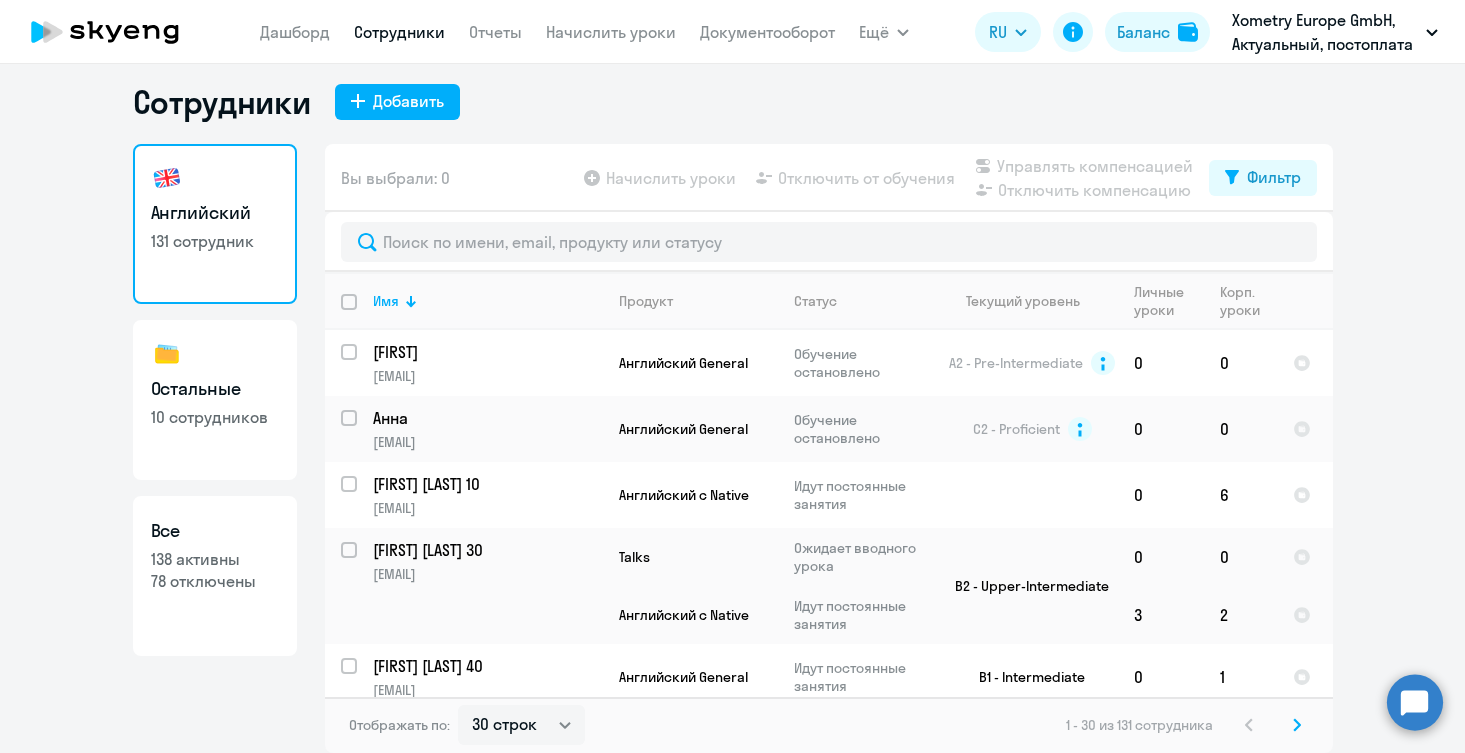 click on "10 сотрудников" 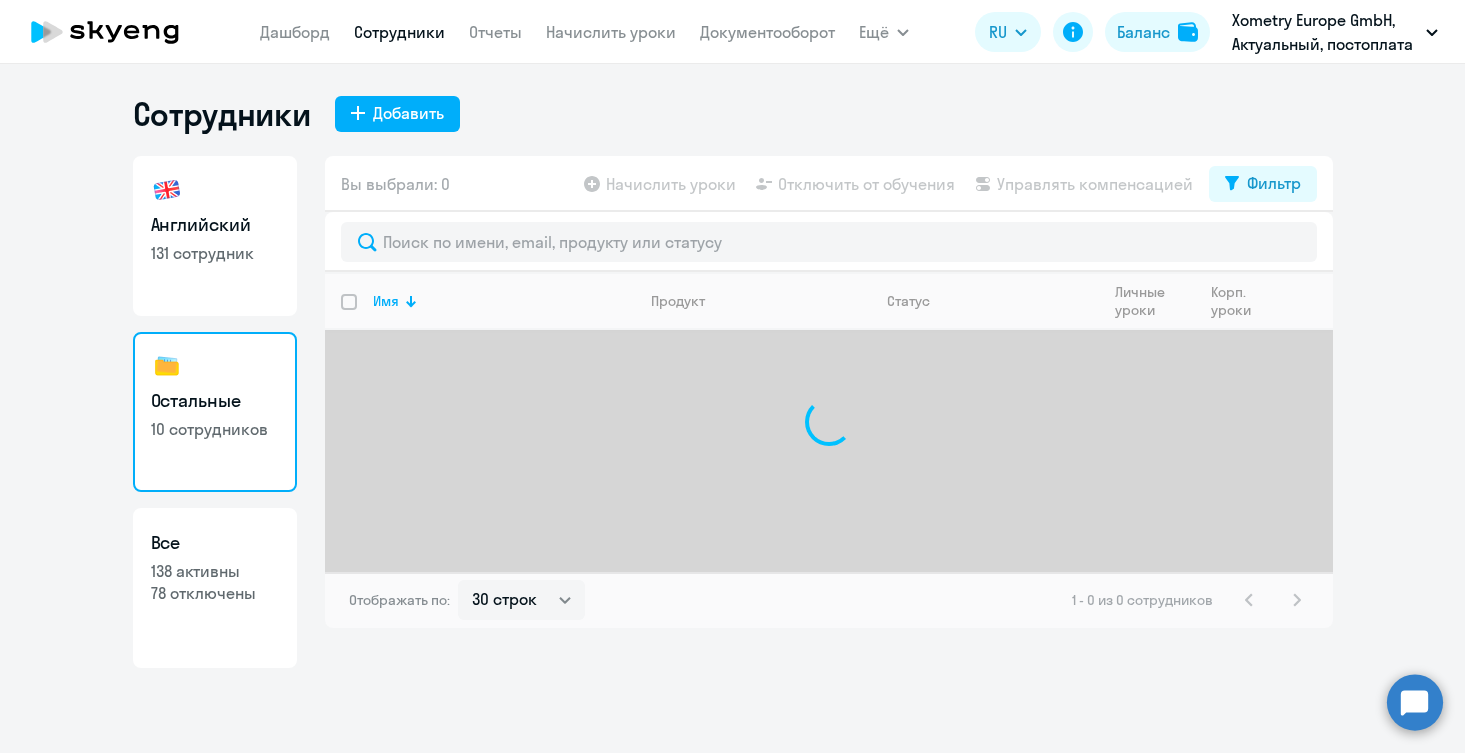 scroll, scrollTop: 0, scrollLeft: 0, axis: both 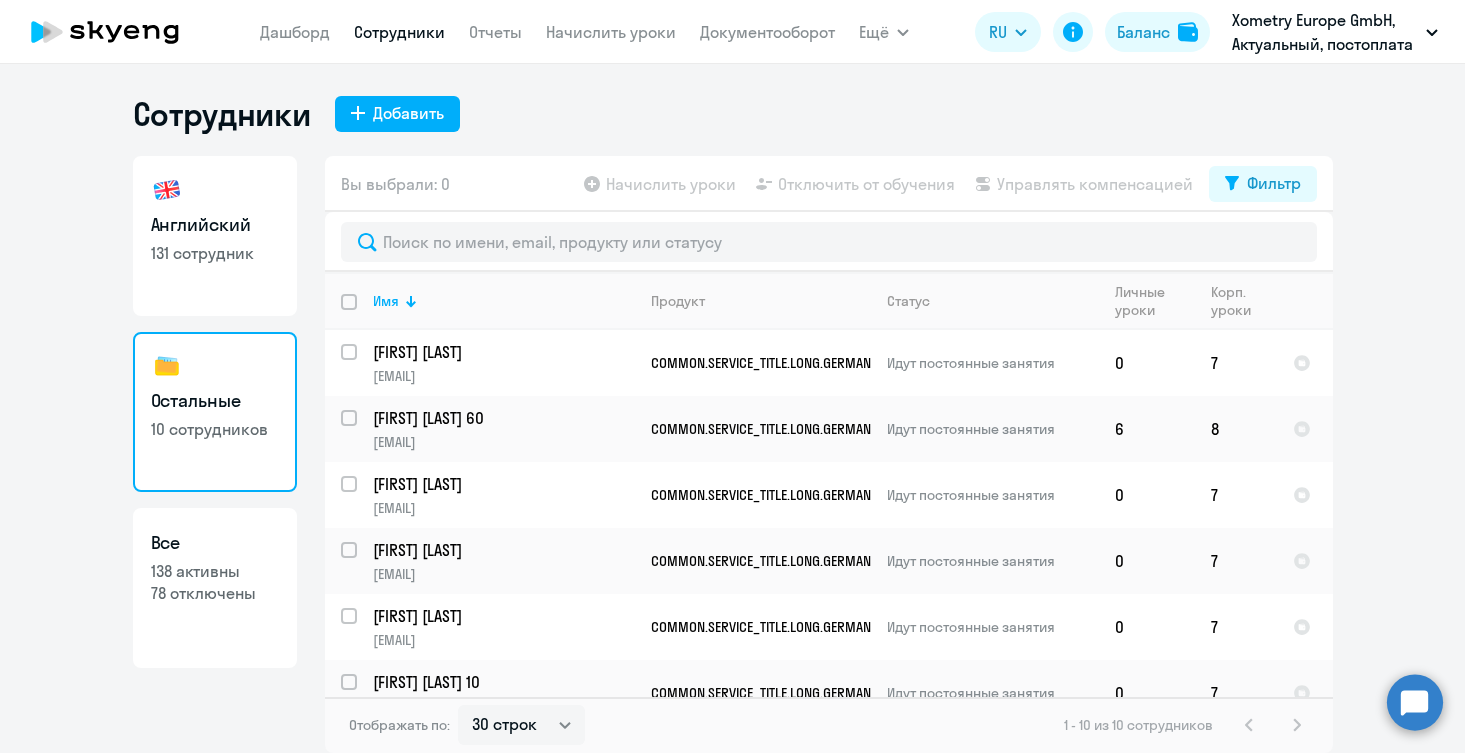 click on "Все  138 активны   78 отключены" 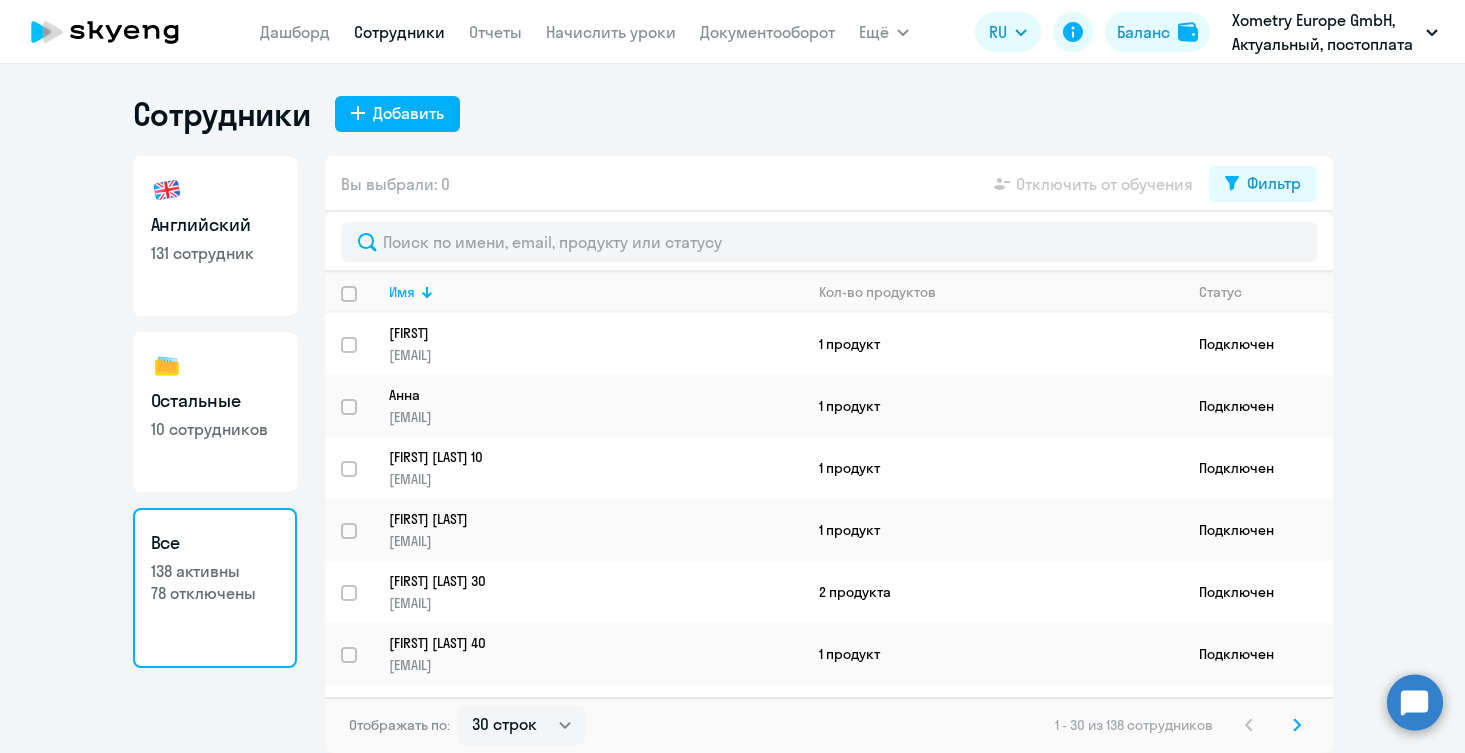 click on "Остальные" 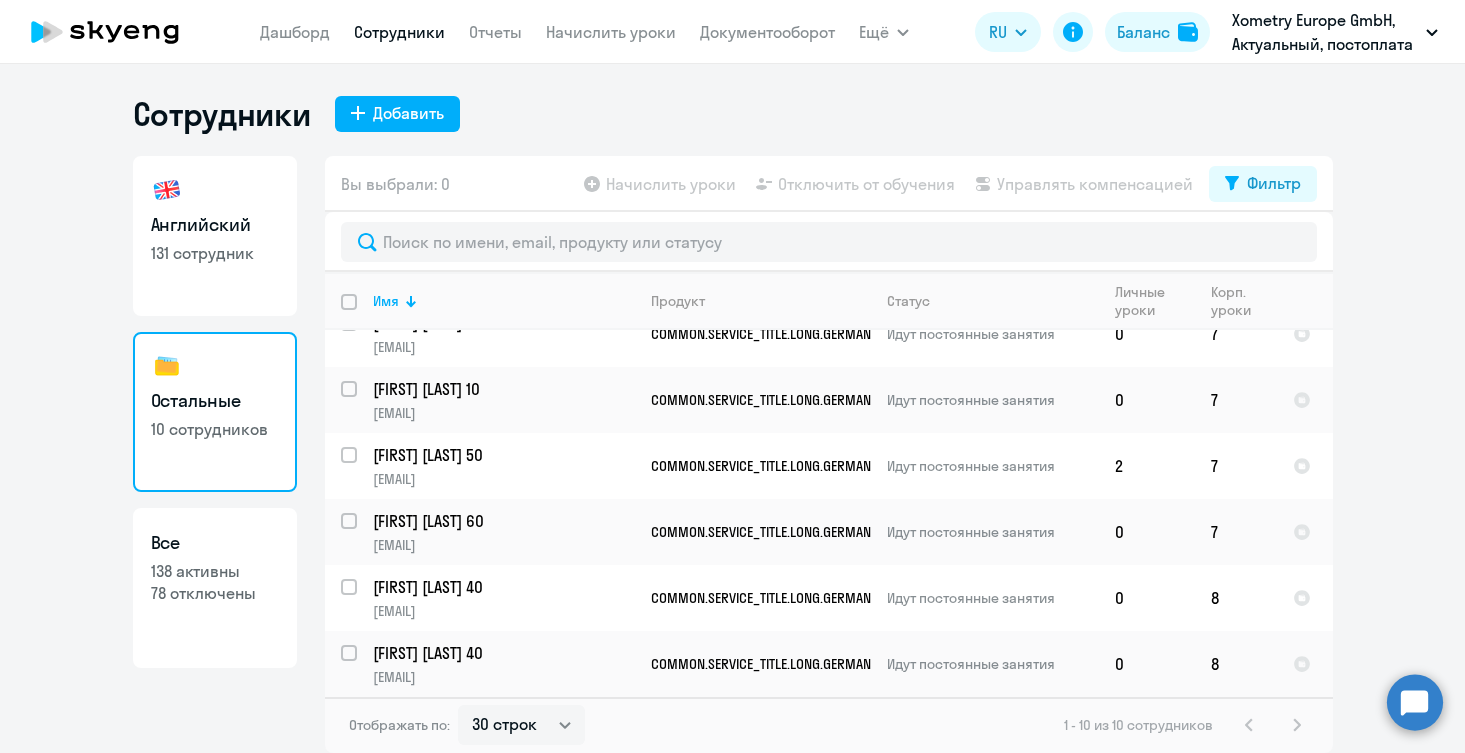 scroll, scrollTop: 293, scrollLeft: 0, axis: vertical 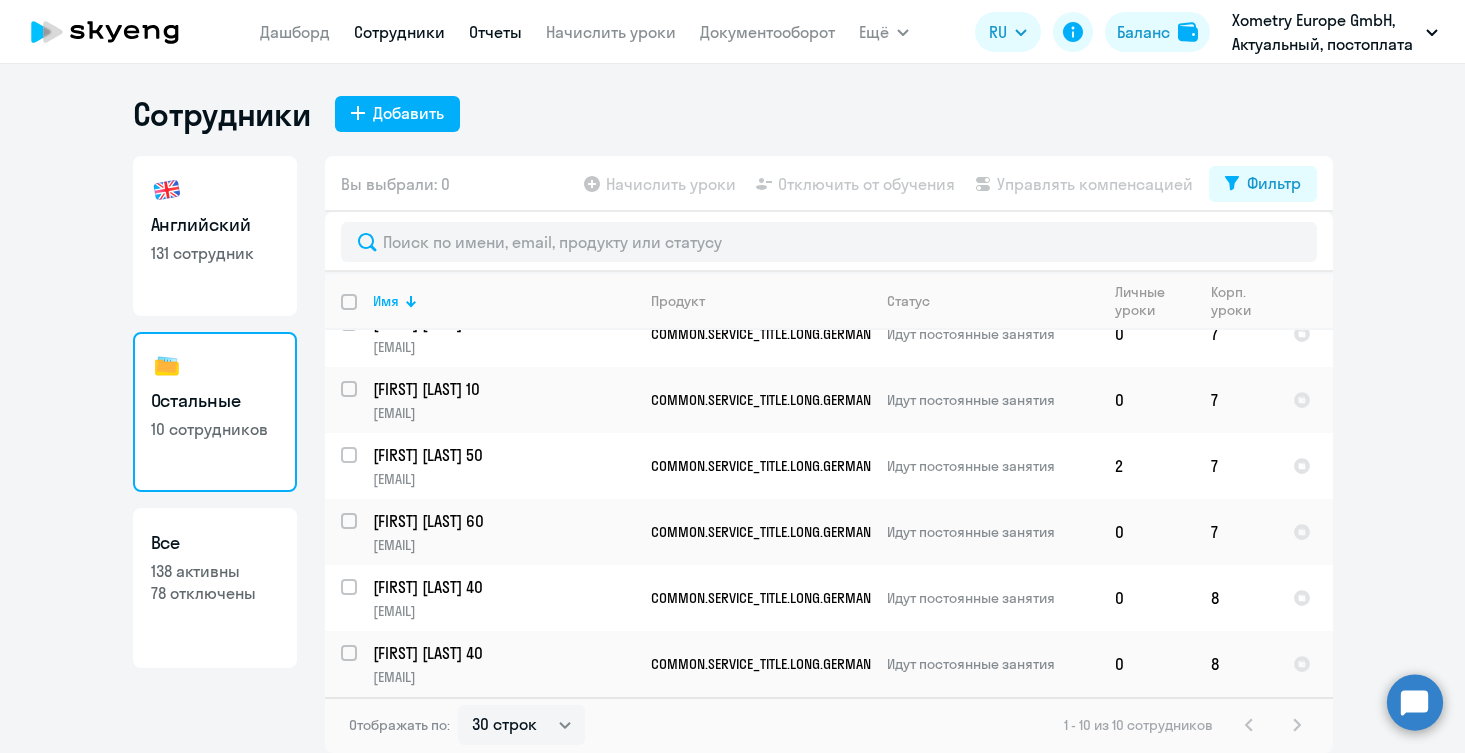 click on "Отчеты" at bounding box center (495, 32) 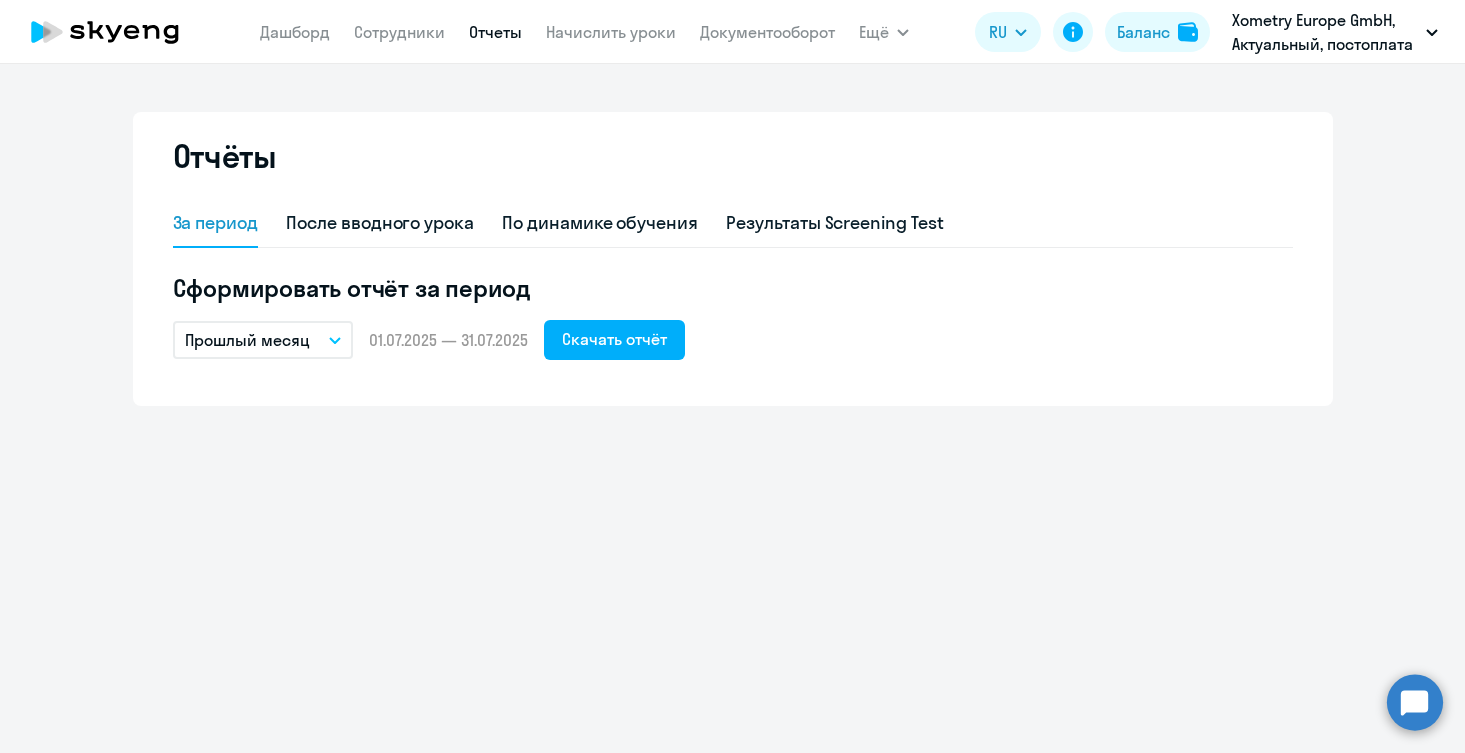 click on "Прошлый месяц" at bounding box center [263, 340] 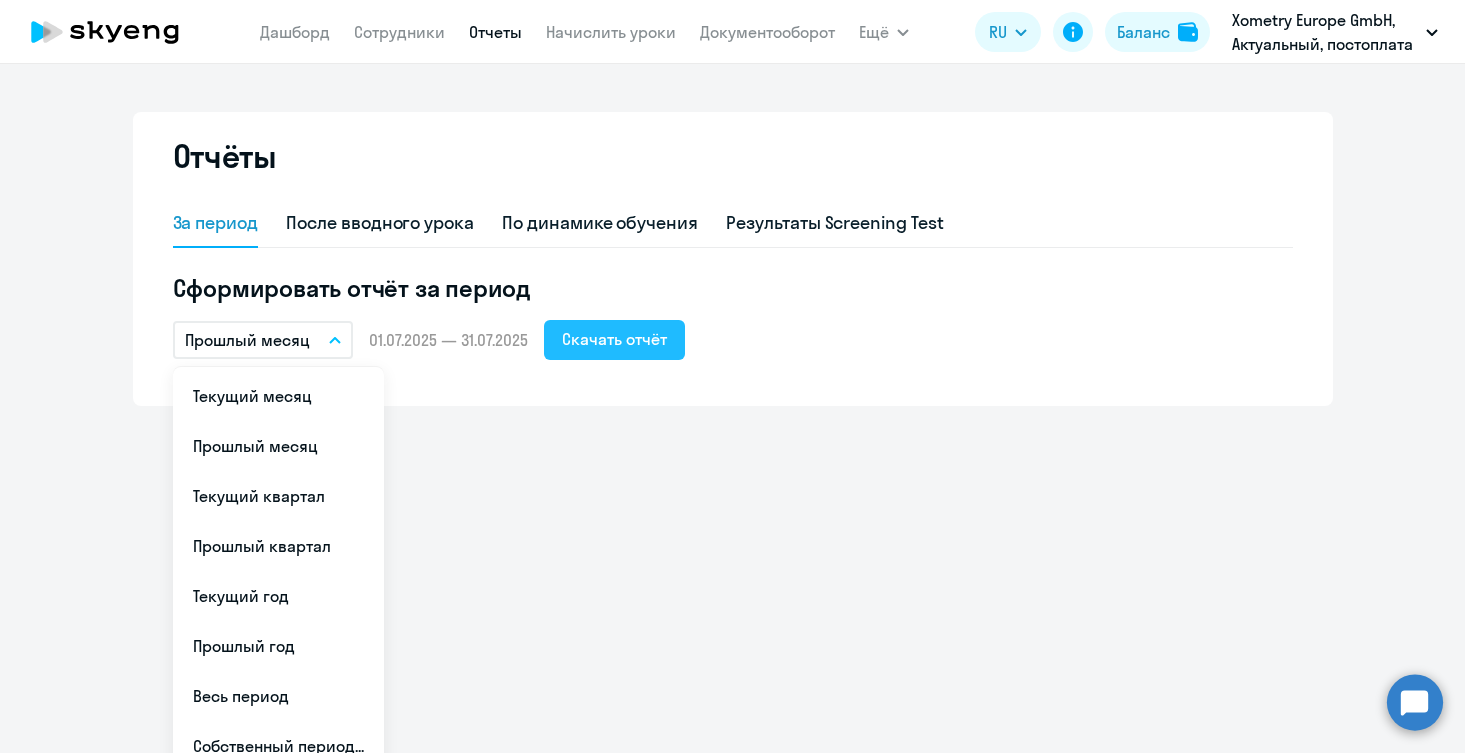 click on "Скачать отчёт" 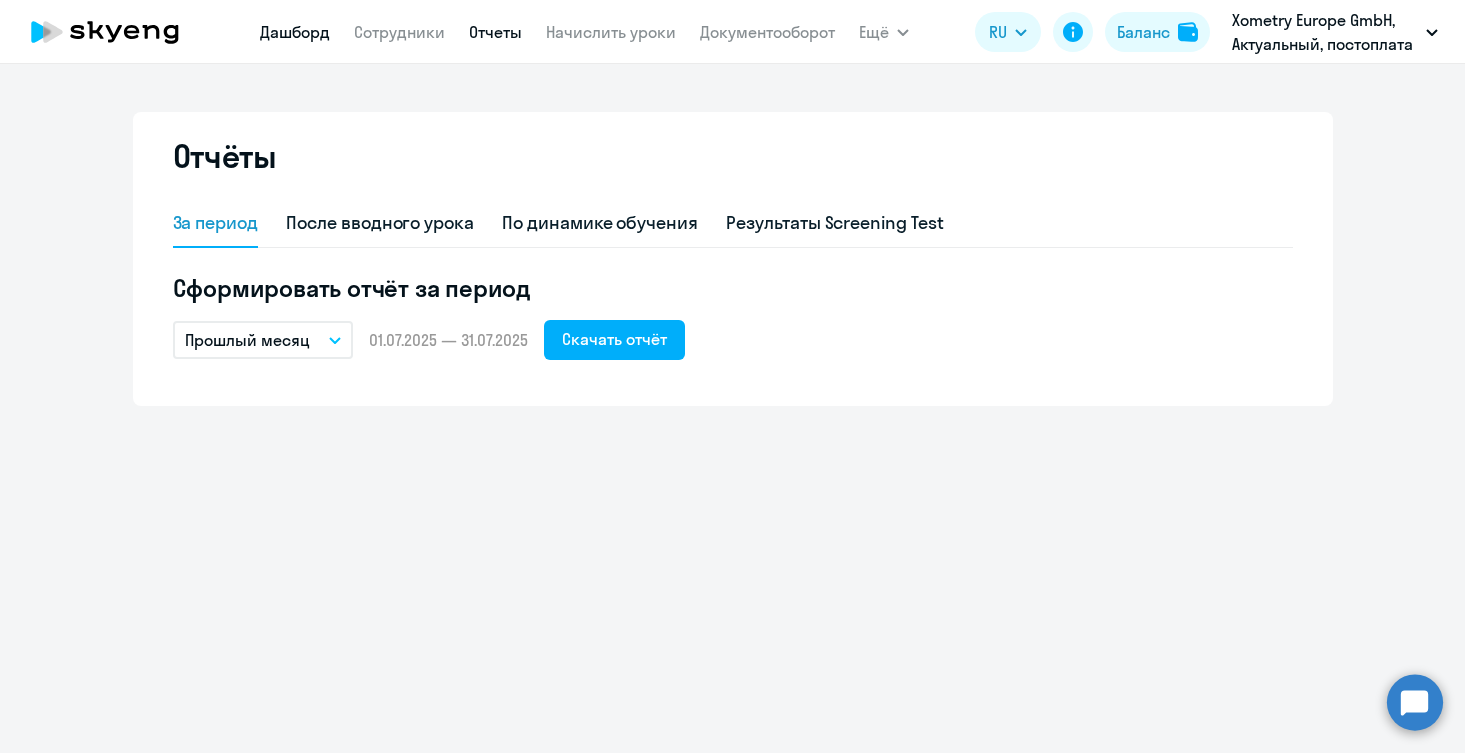 click on "Дашборд" at bounding box center [295, 32] 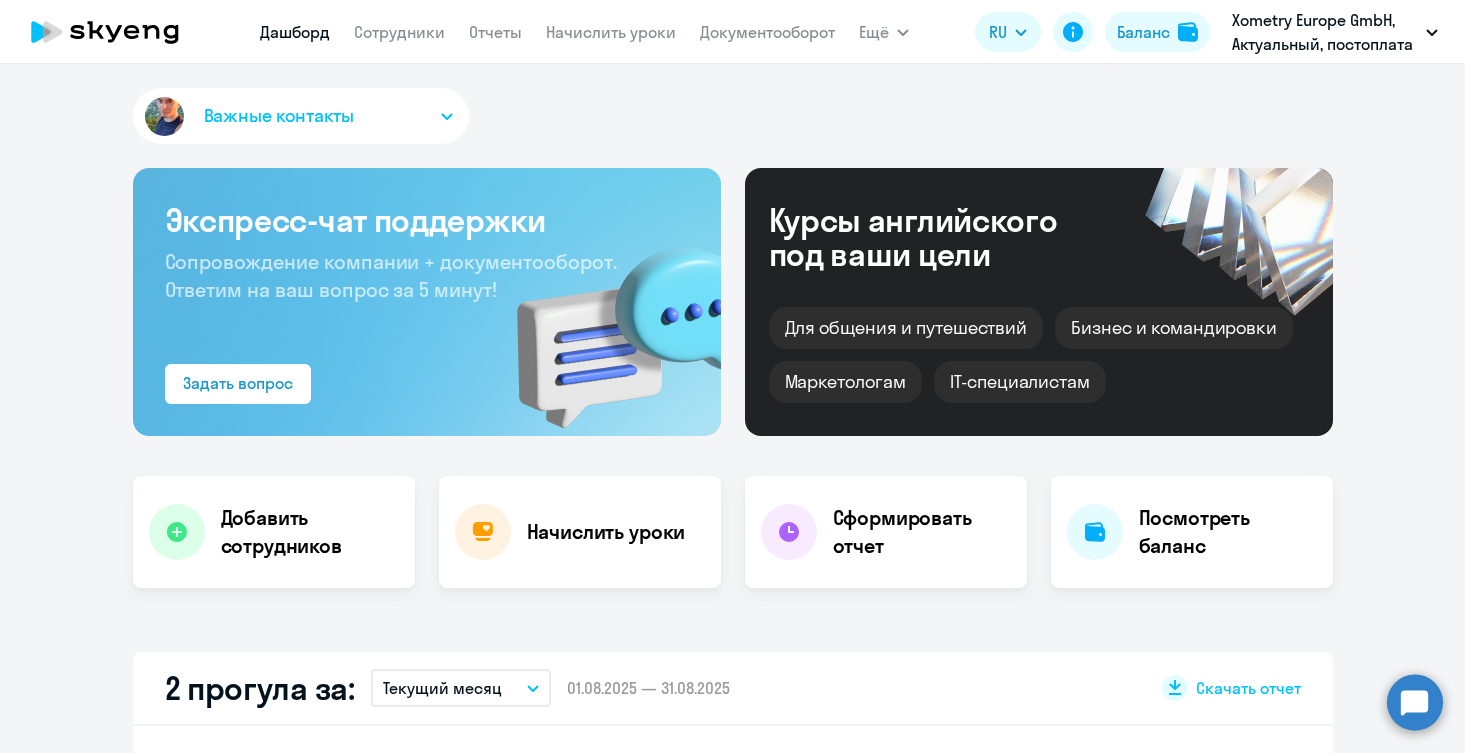 click on "Дашборд
Сотрудники
Отчеты
Начислить уроки
Документооборот" 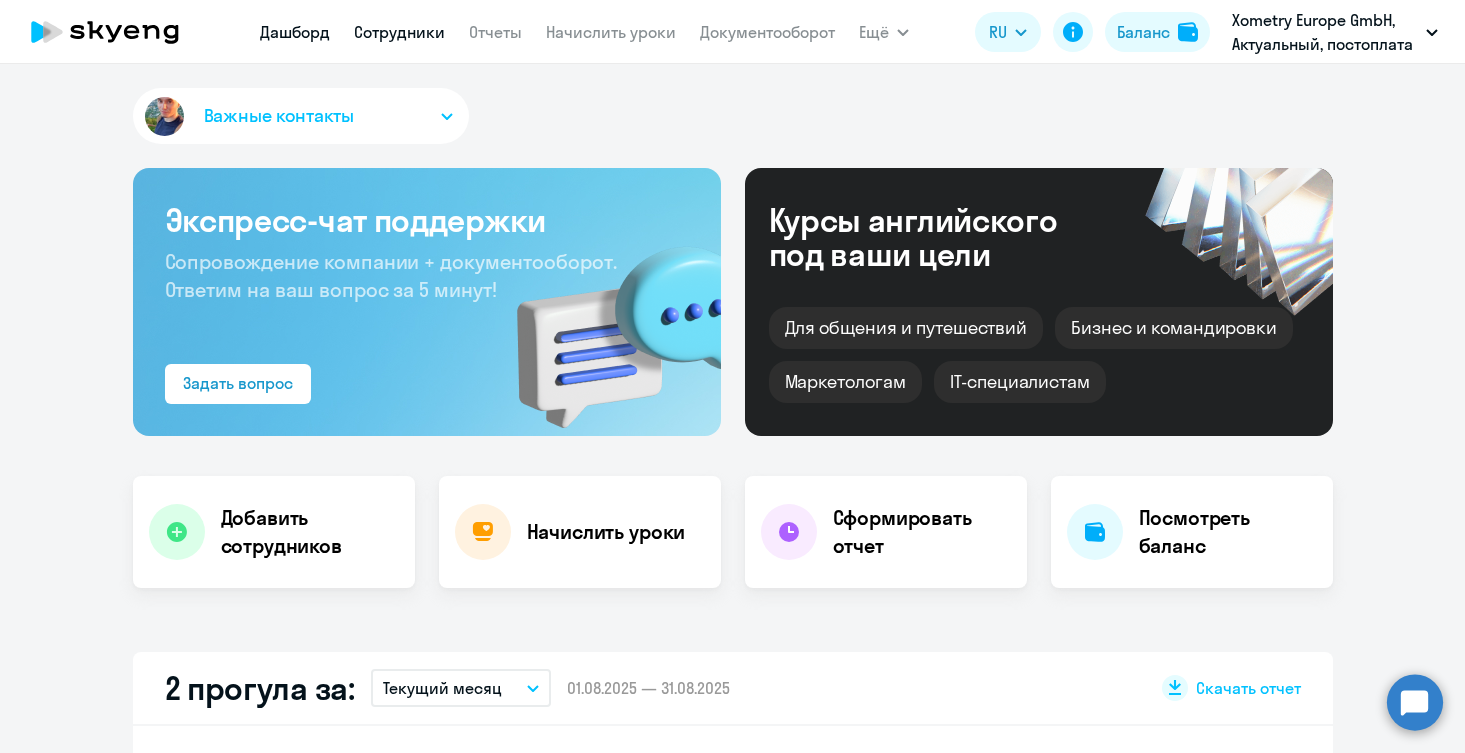 click on "Сотрудники" at bounding box center (399, 32) 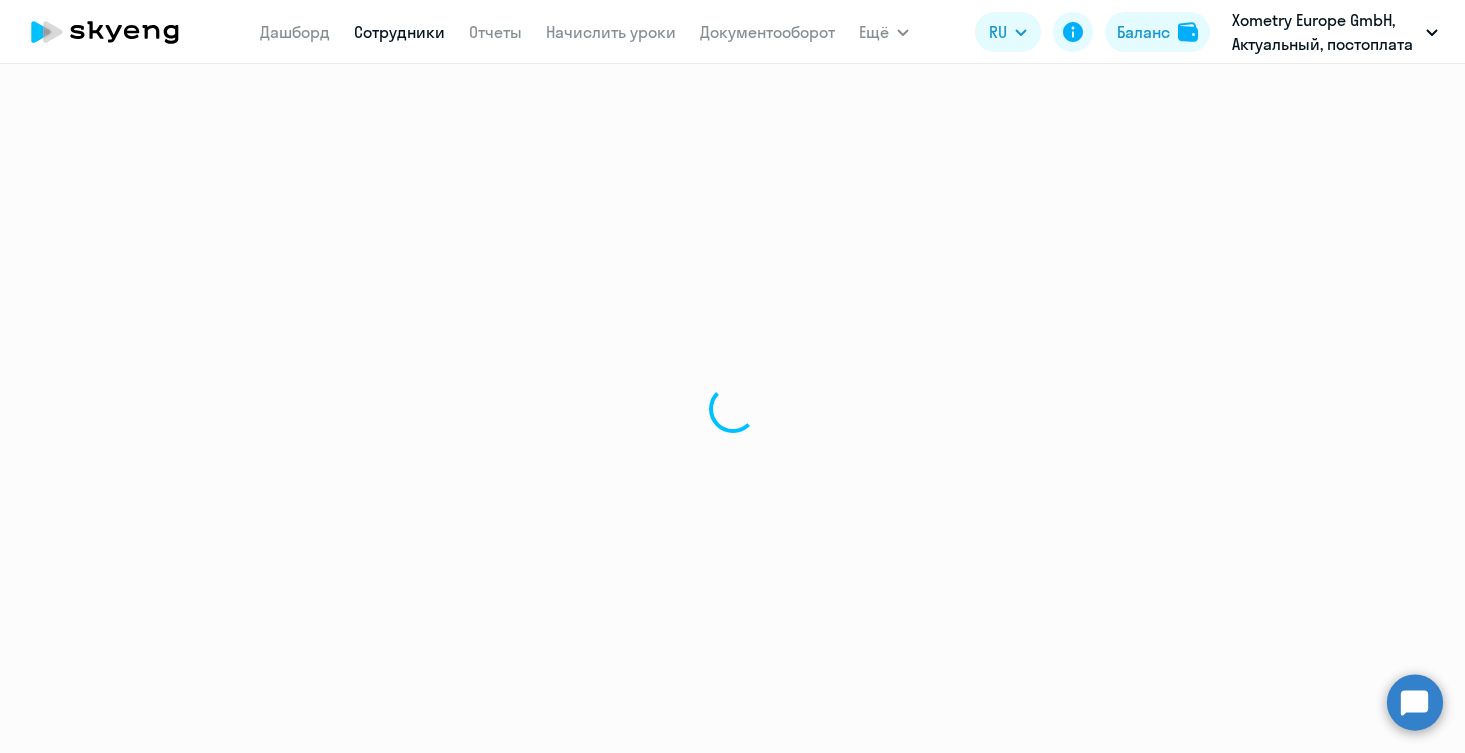 select on "30" 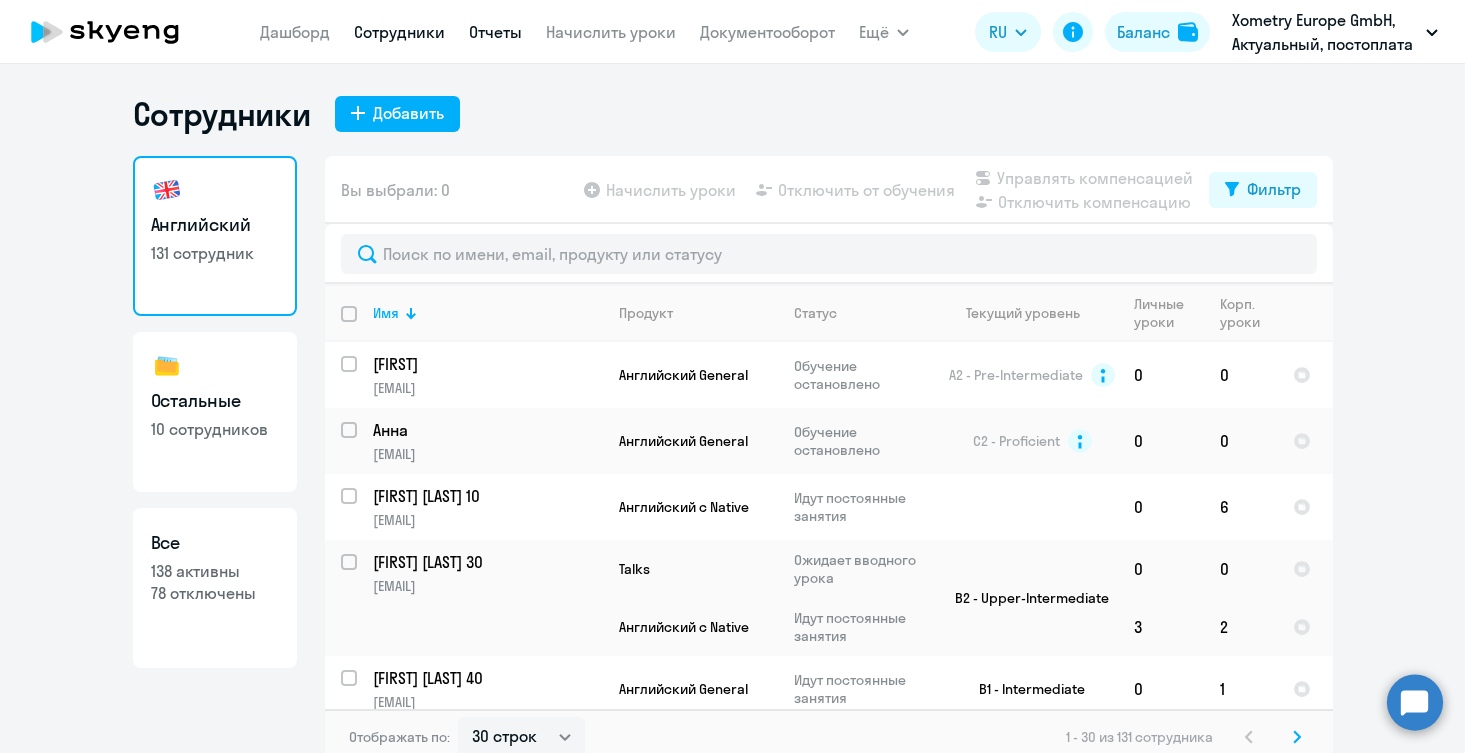 click on "Отчеты" at bounding box center (495, 32) 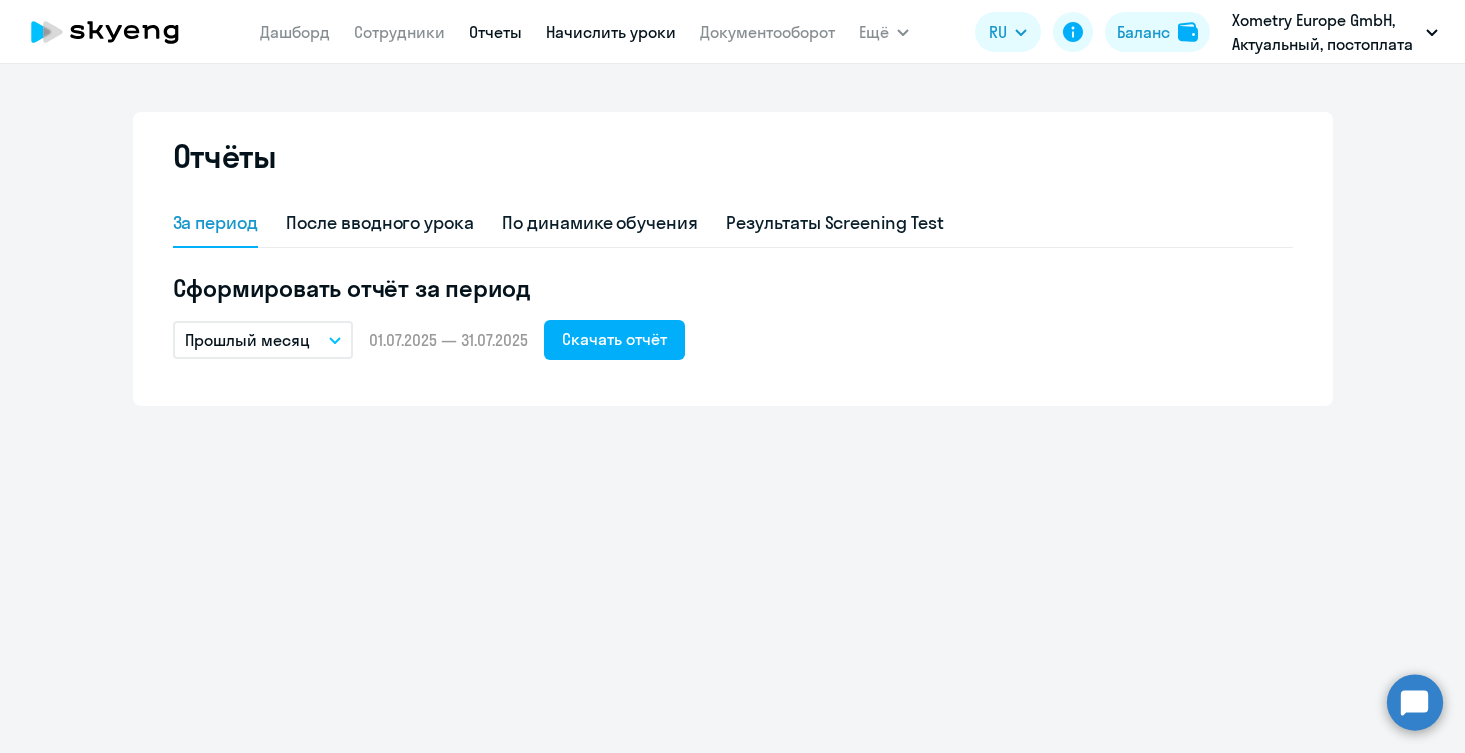 click on "Начислить уроки" at bounding box center [611, 32] 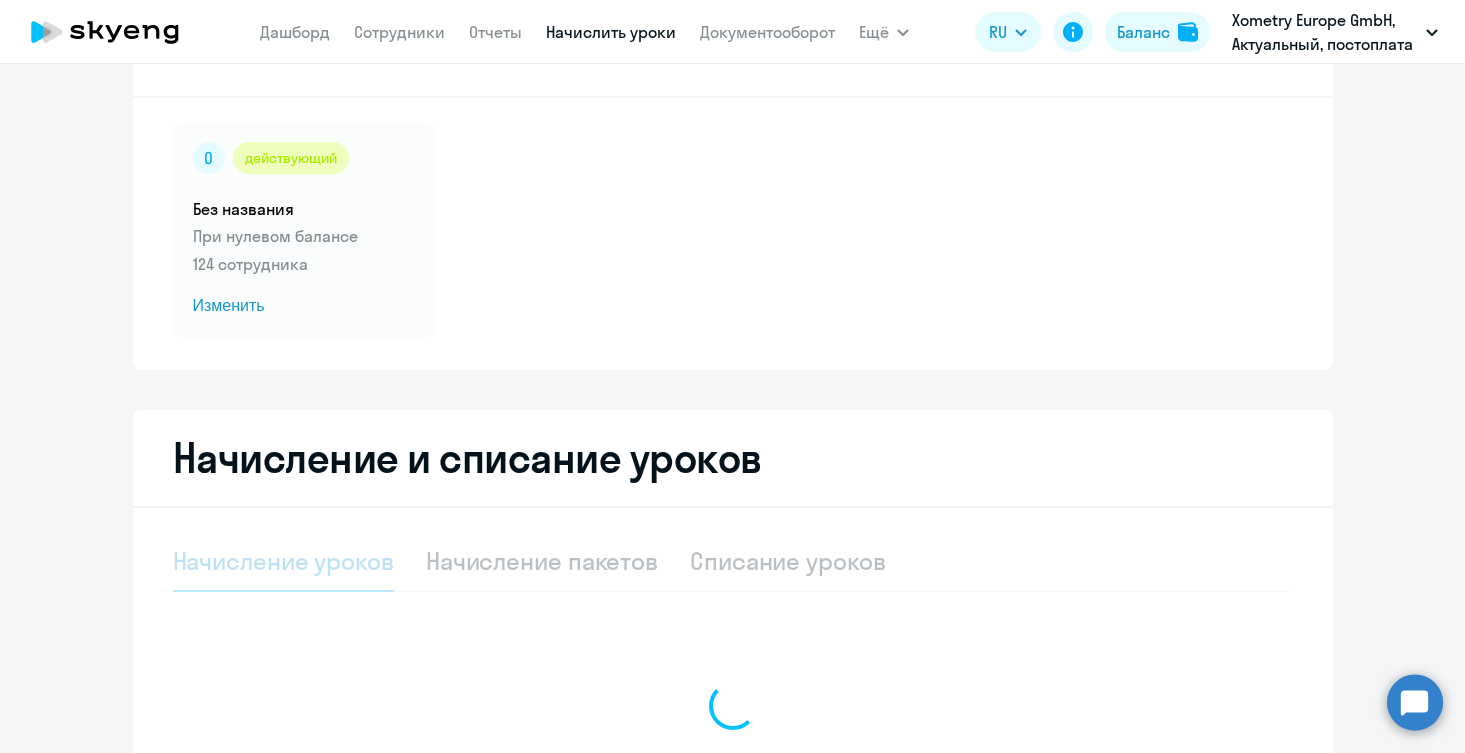 select on "10" 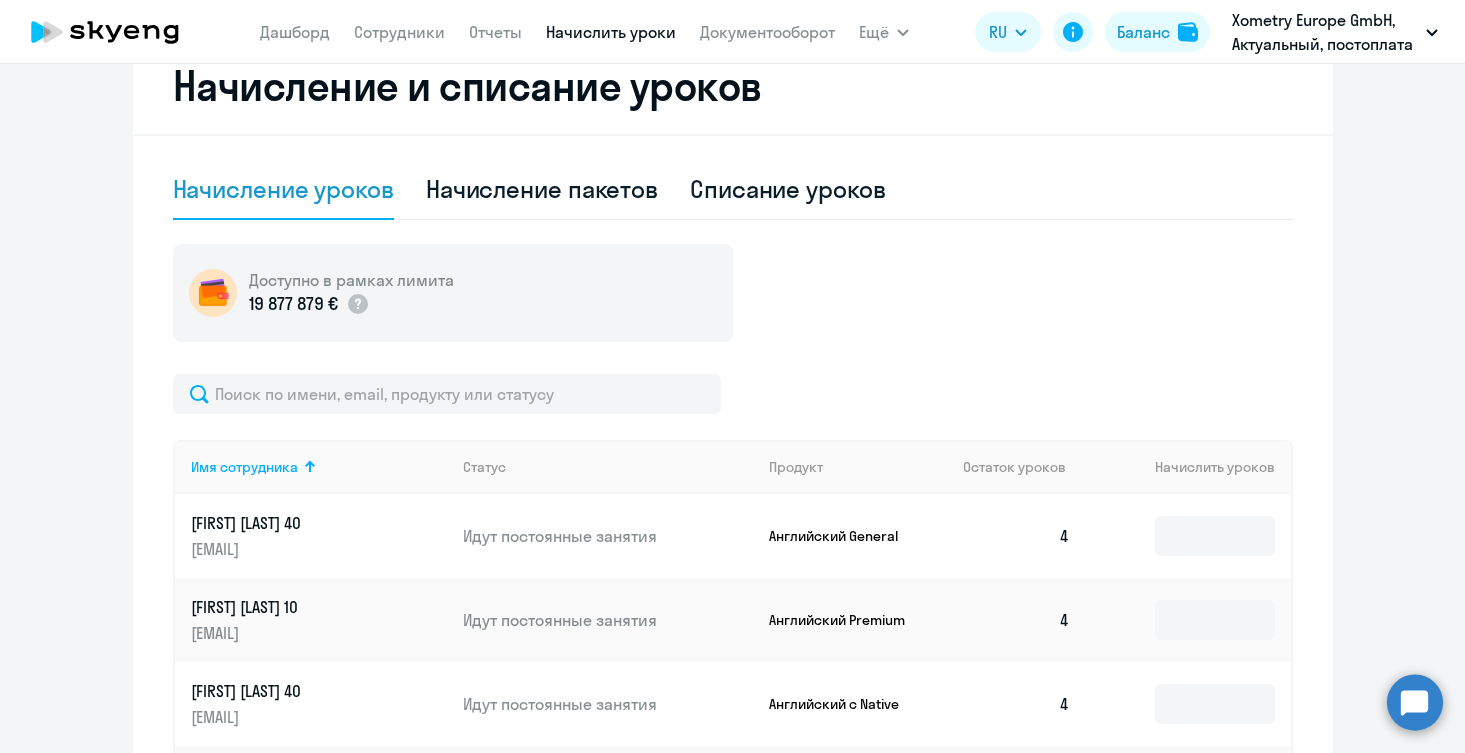 scroll, scrollTop: 513, scrollLeft: 0, axis: vertical 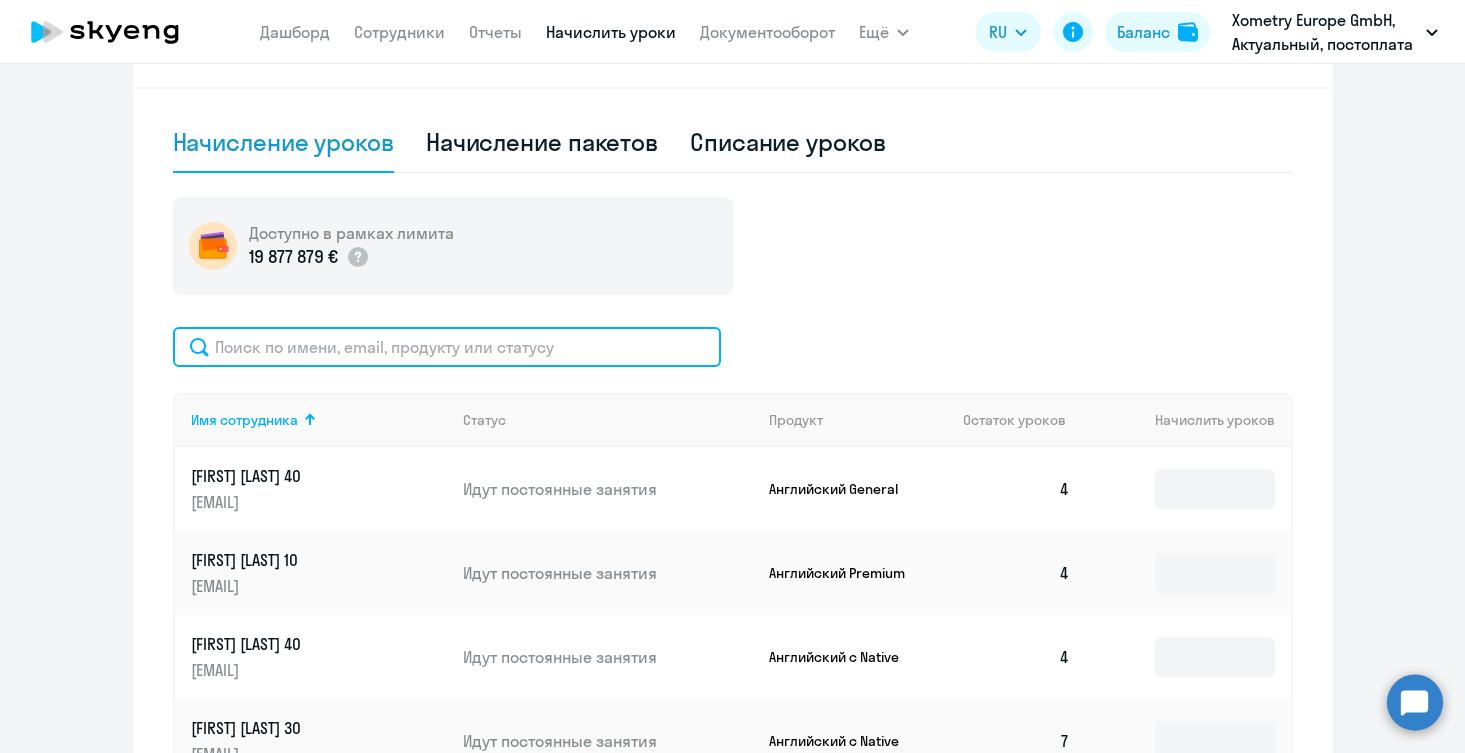 click 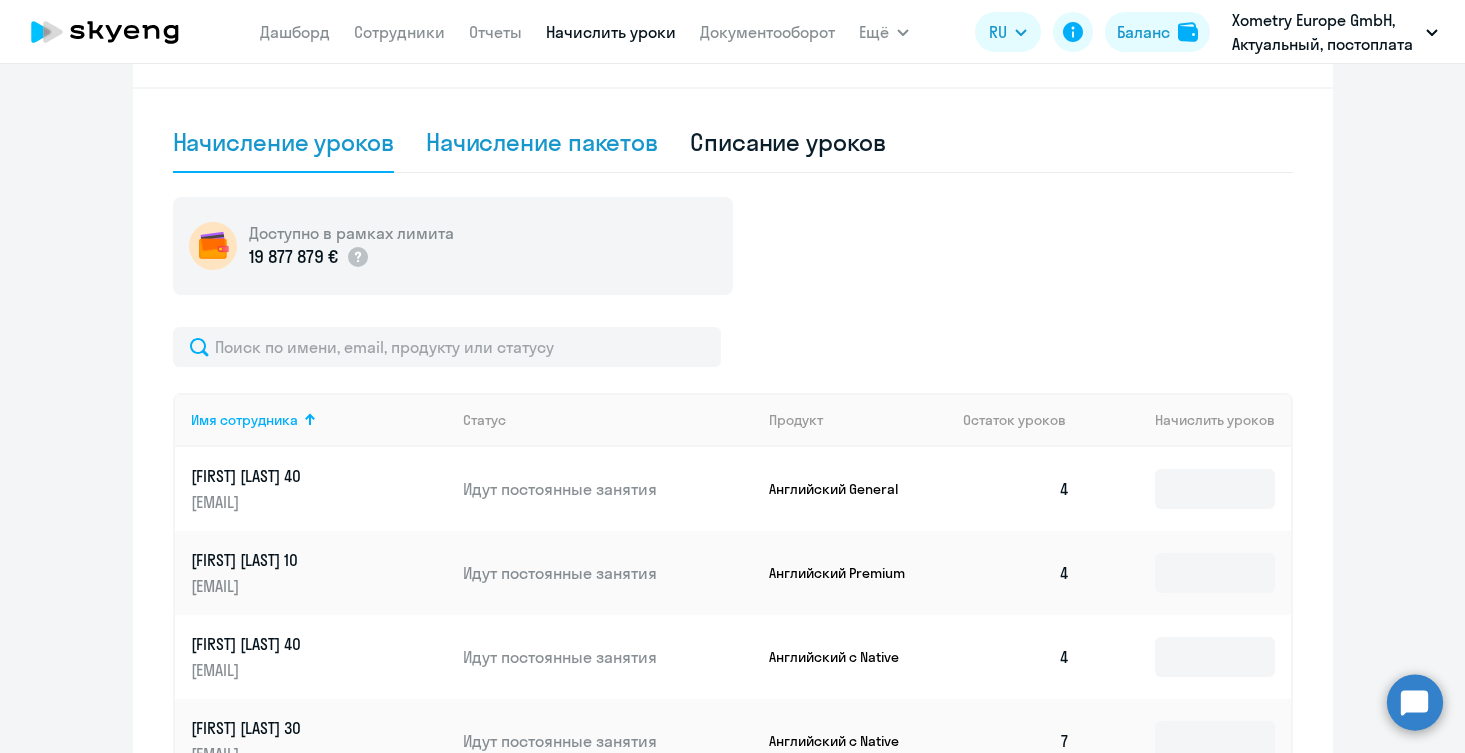click on "Начисление пакетов" 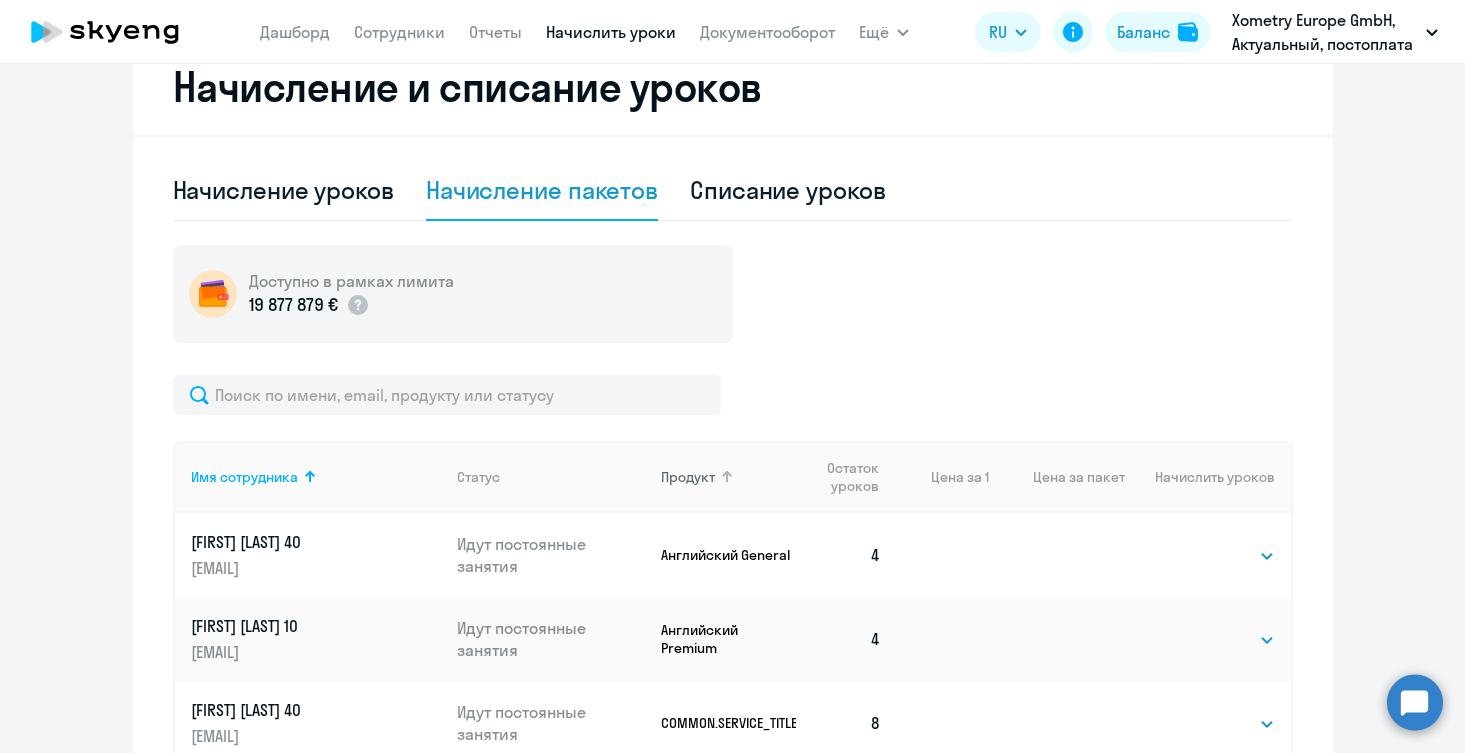 scroll, scrollTop: 472, scrollLeft: 0, axis: vertical 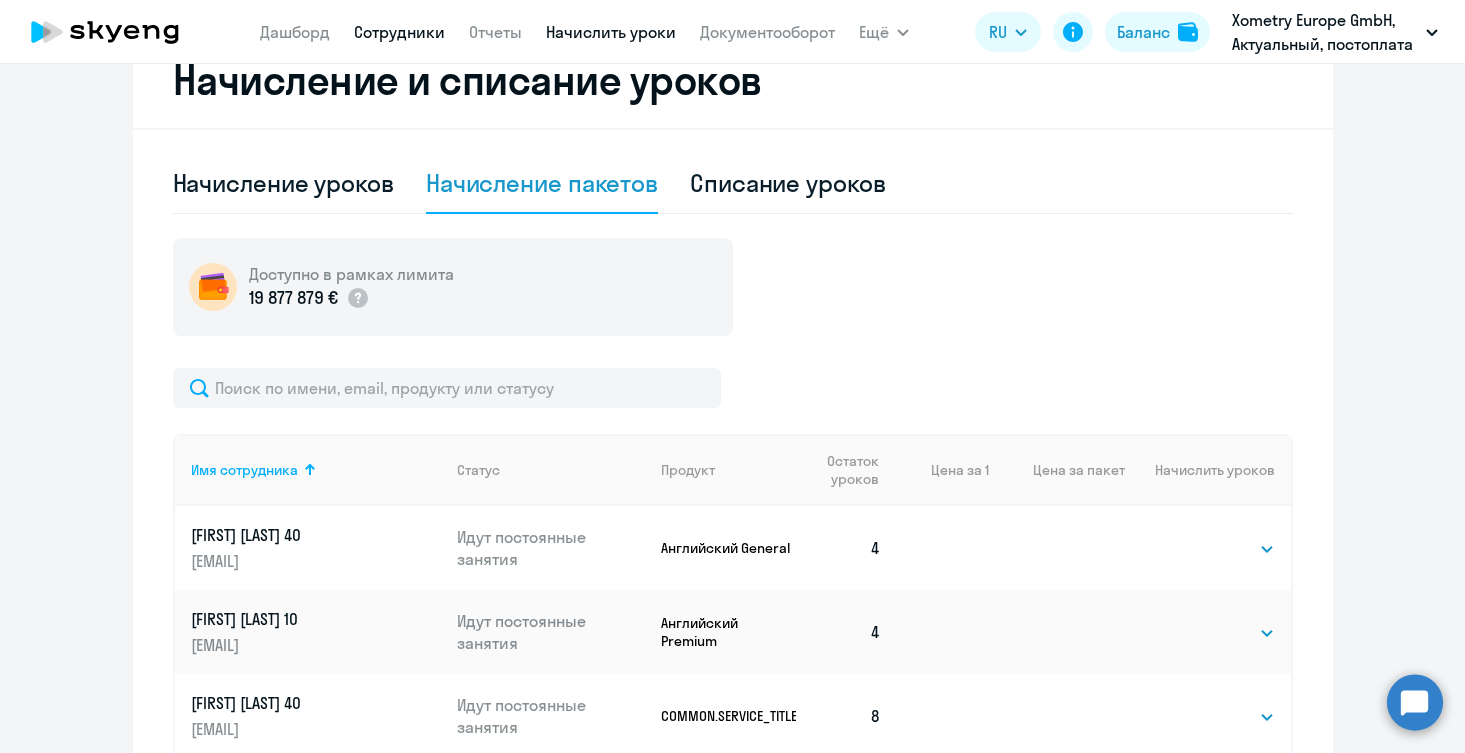 click on "Сотрудники" at bounding box center [399, 32] 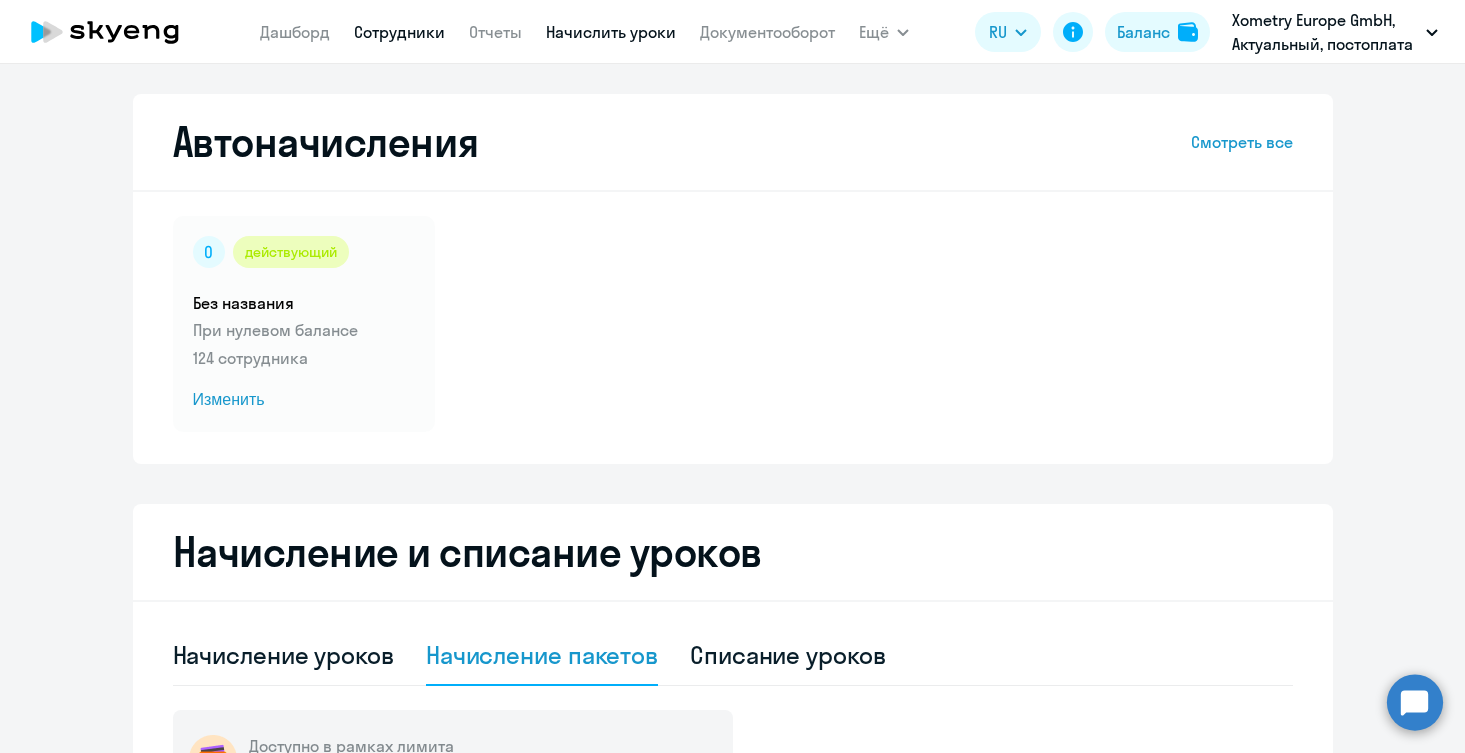 select on "30" 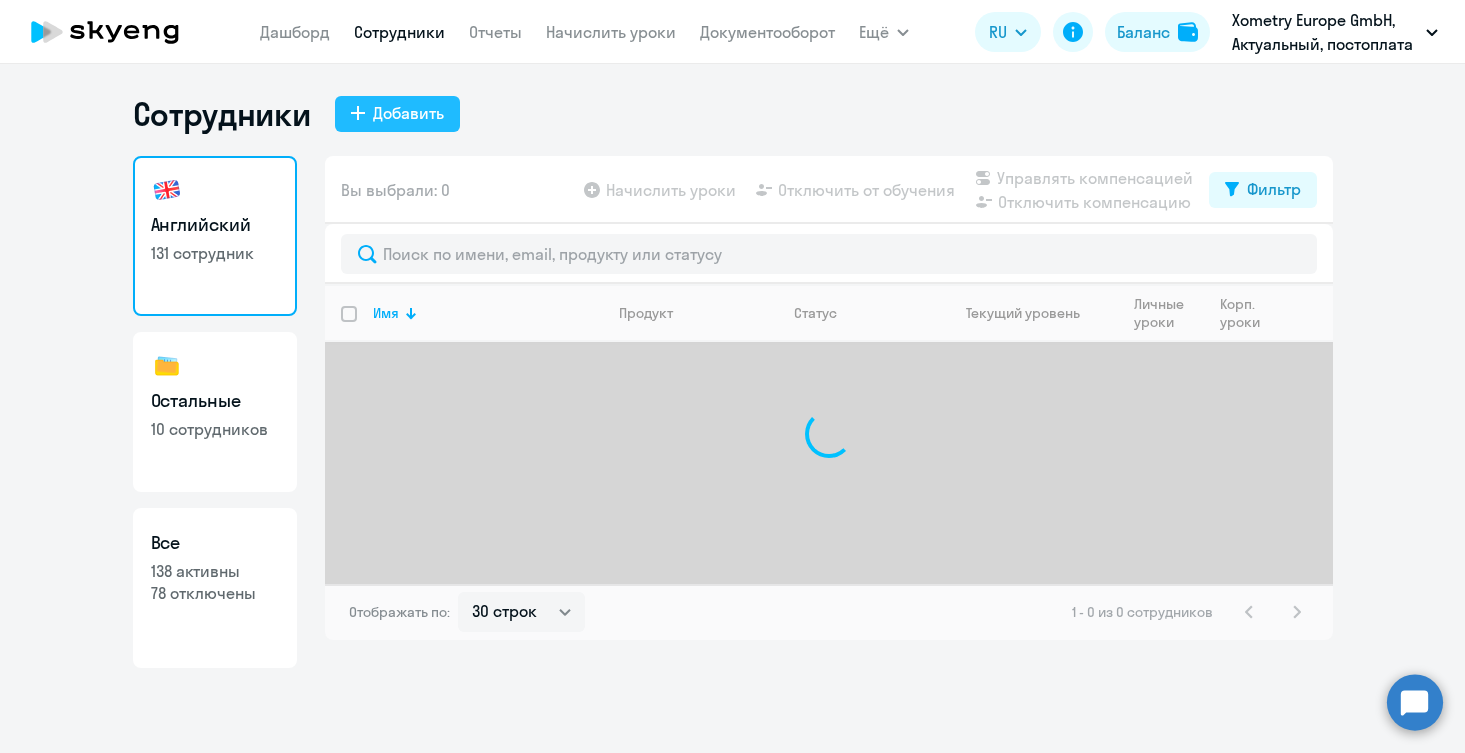 click on "Добавить" 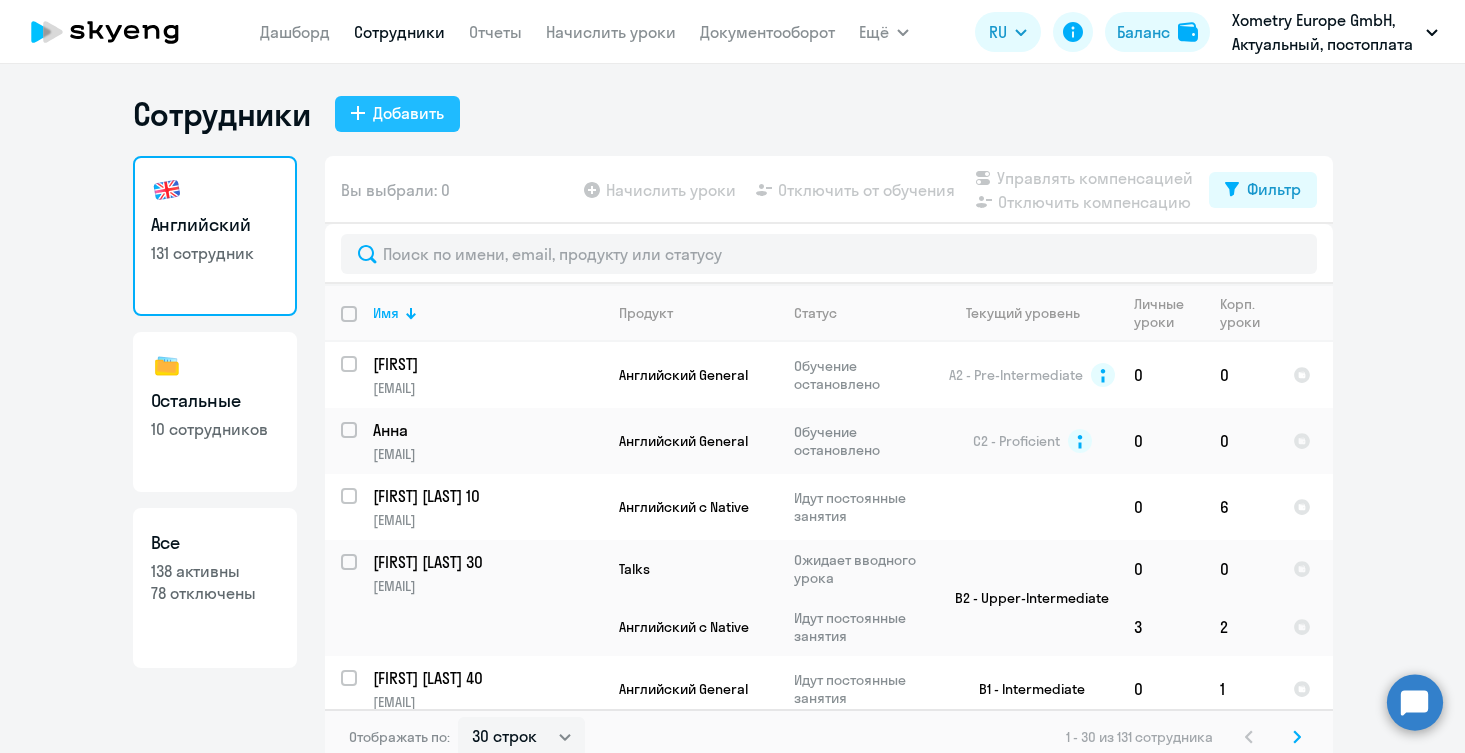 select on "english_adult_not_native_speaker" 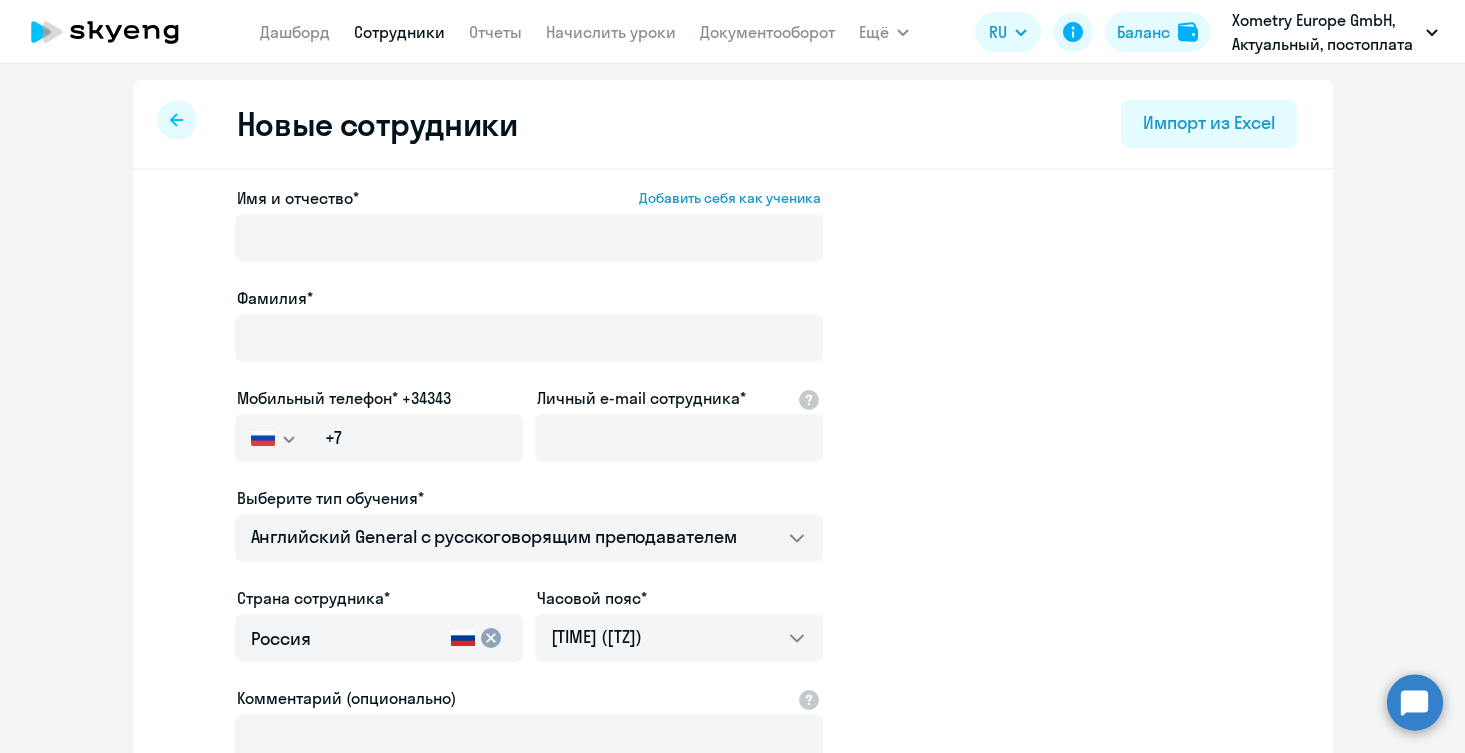 scroll, scrollTop: 0, scrollLeft: 0, axis: both 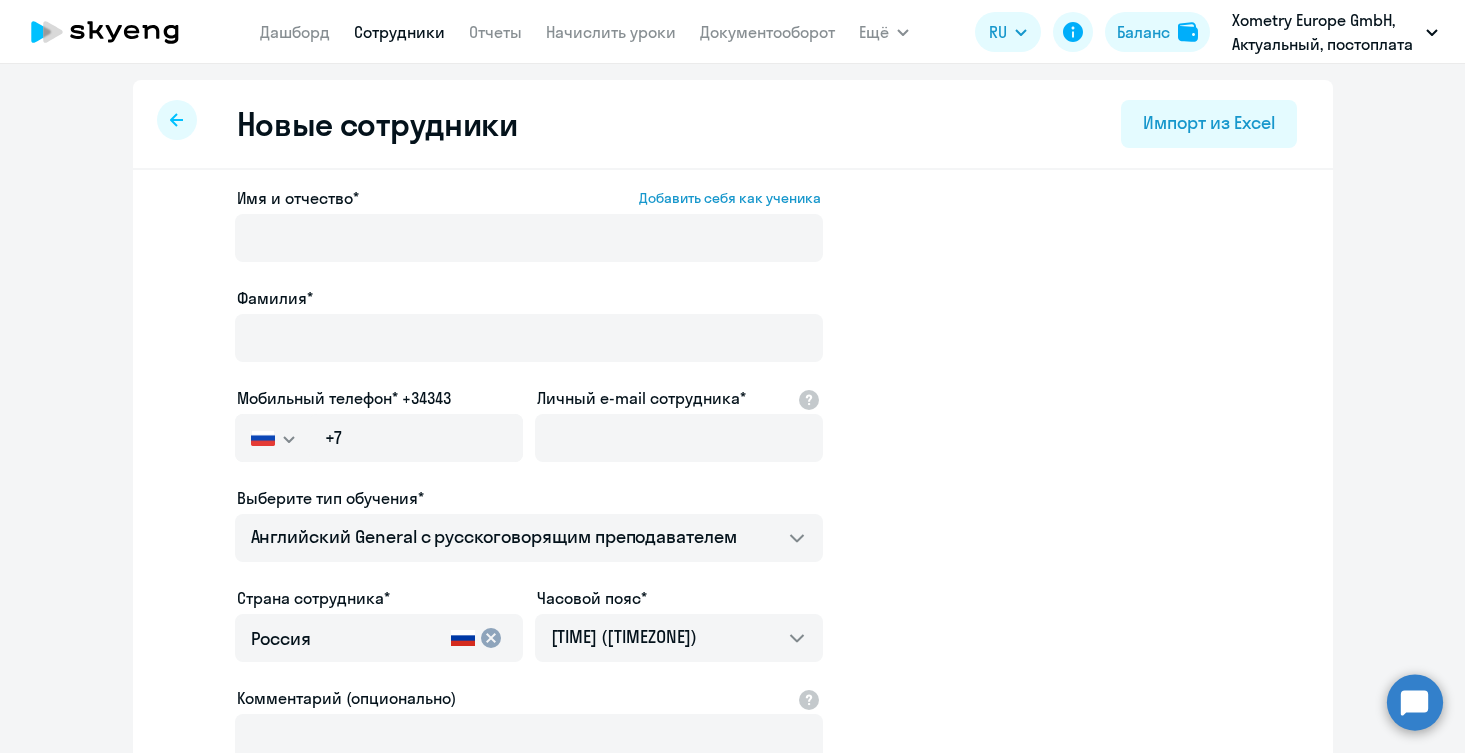 select on "english_adult_not_native_speaker" 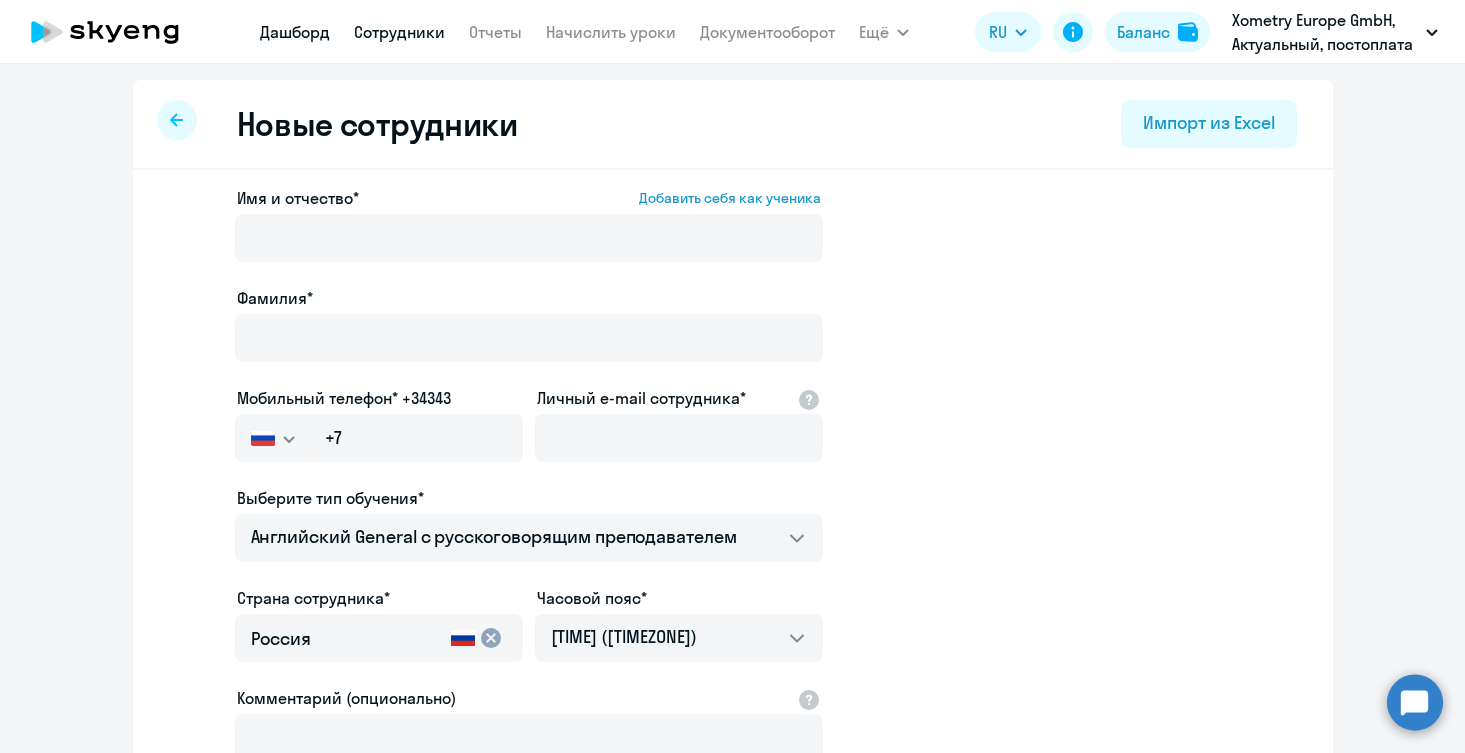 click on "Дашборд" at bounding box center (295, 32) 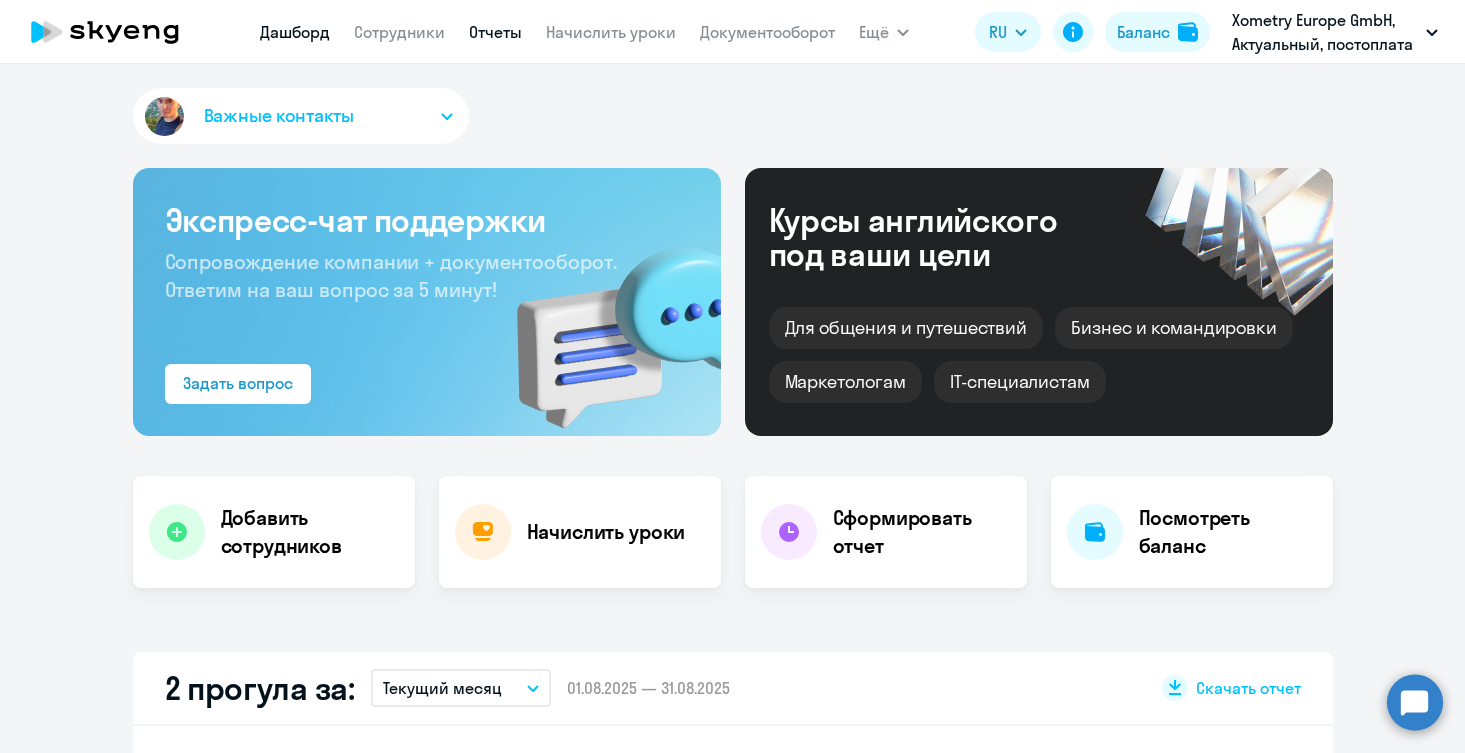 click on "Отчеты" at bounding box center (495, 32) 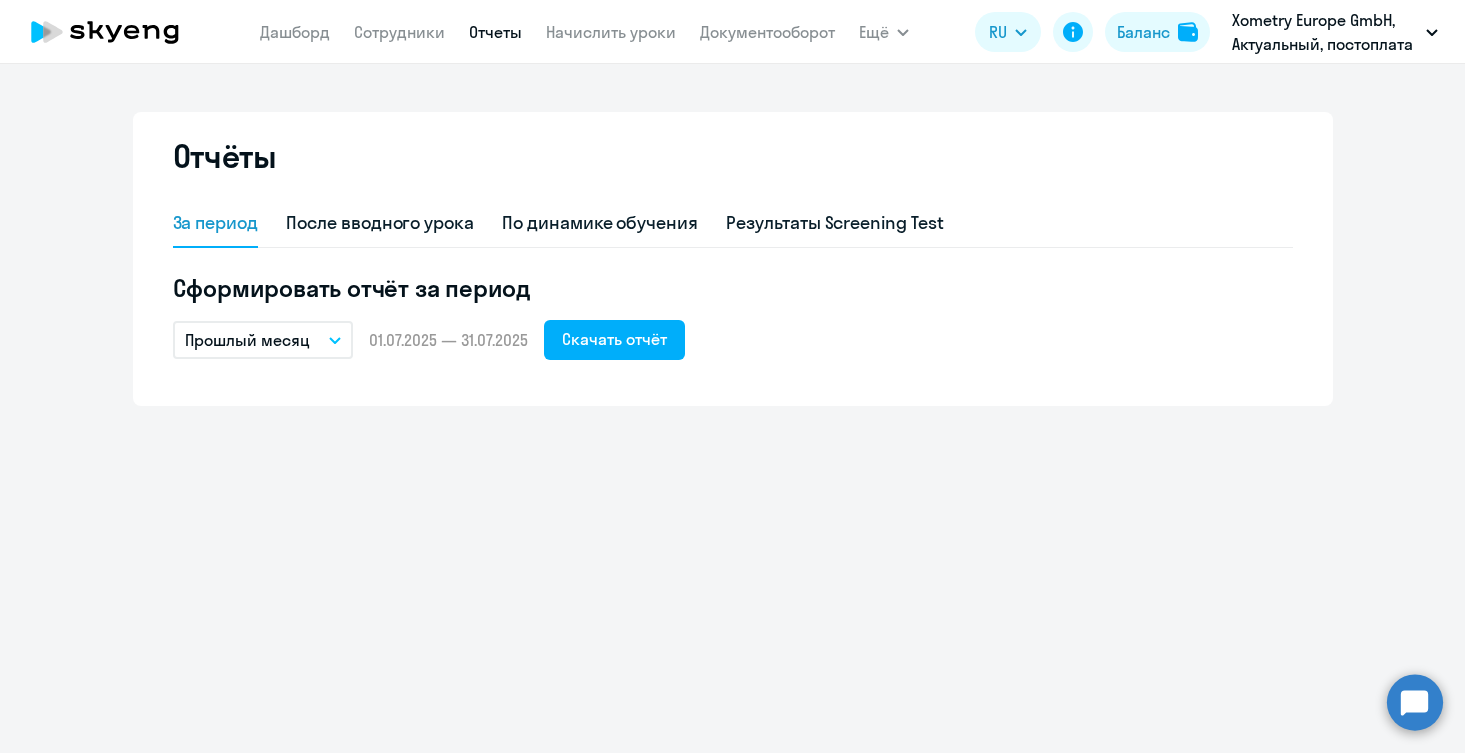 click on "Дашборд
Сотрудники
Отчеты
Начислить уроки
Документооборот" 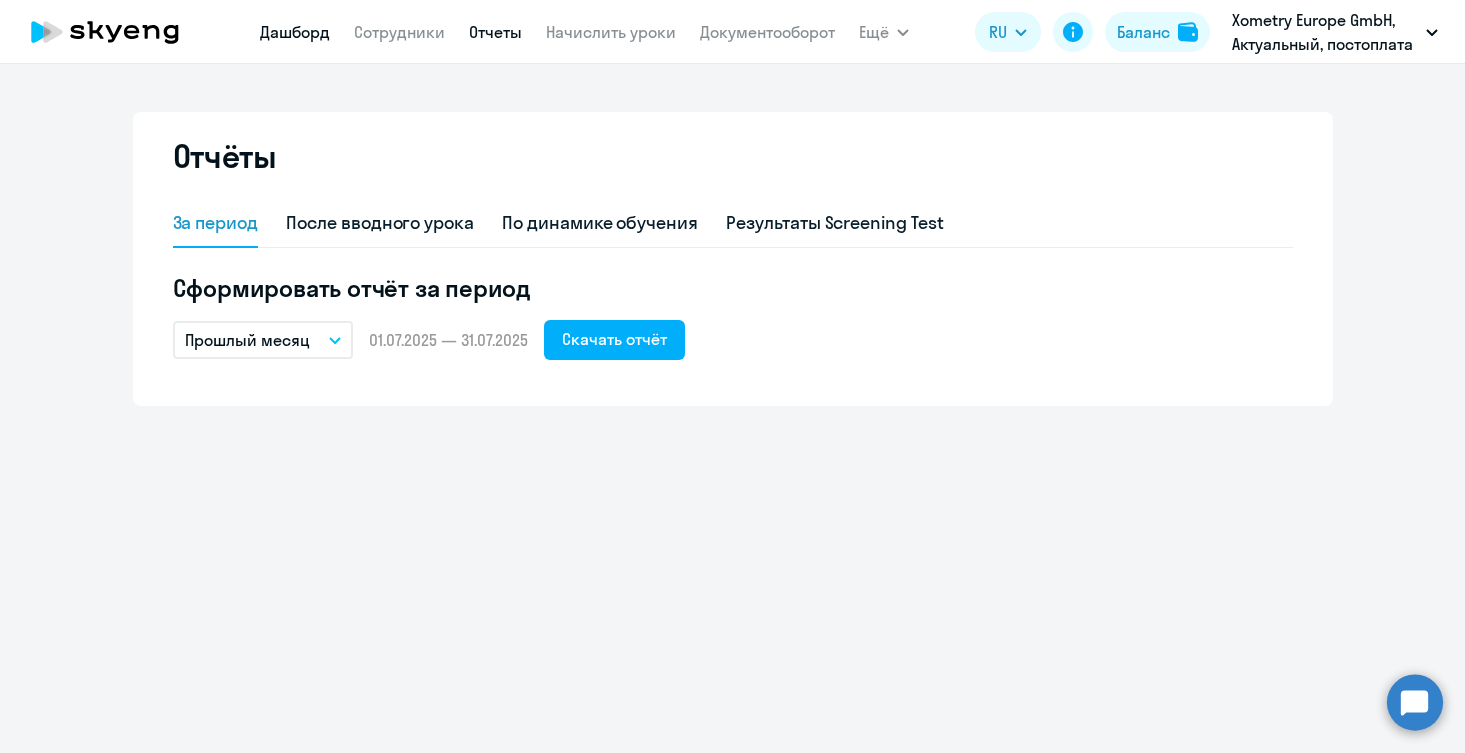 click on "Дашборд" at bounding box center (295, 32) 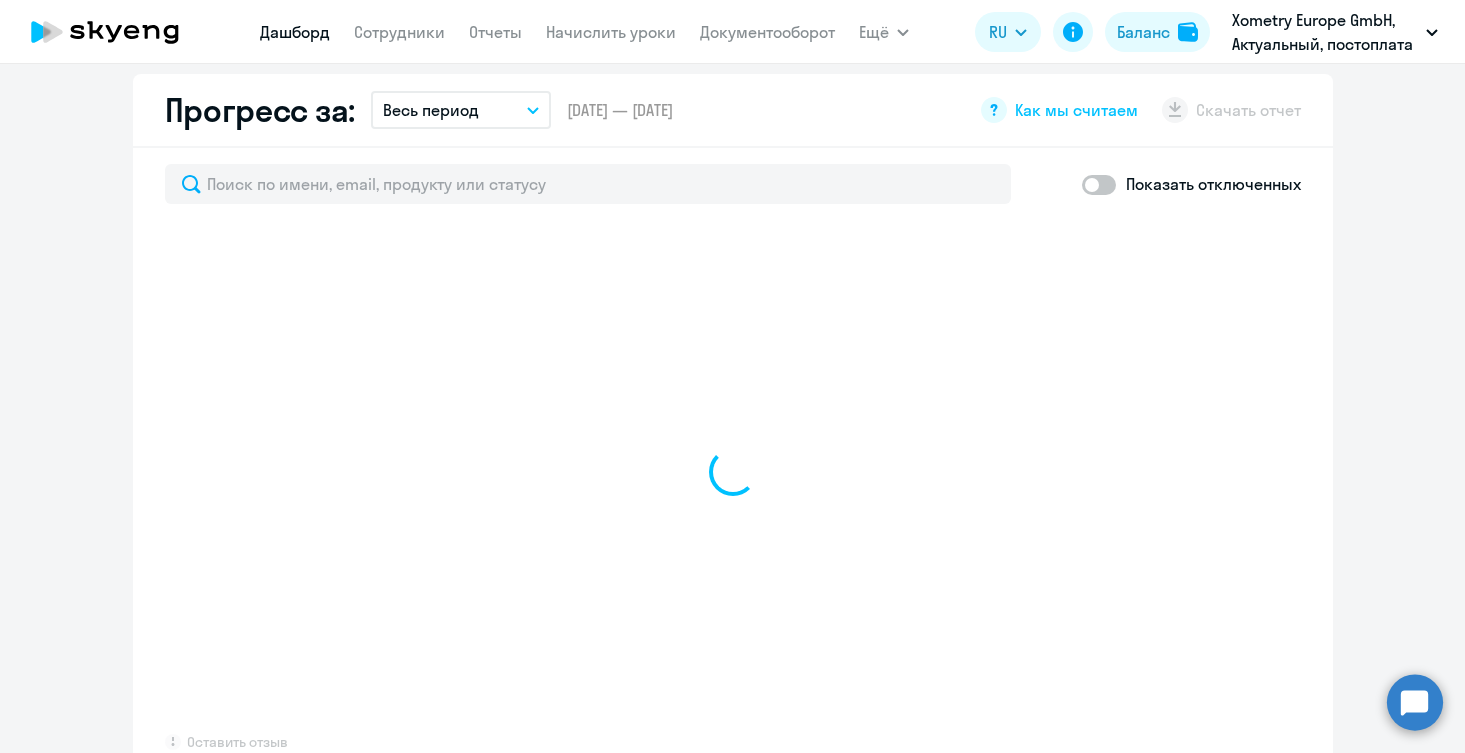 scroll, scrollTop: 1136, scrollLeft: 0, axis: vertical 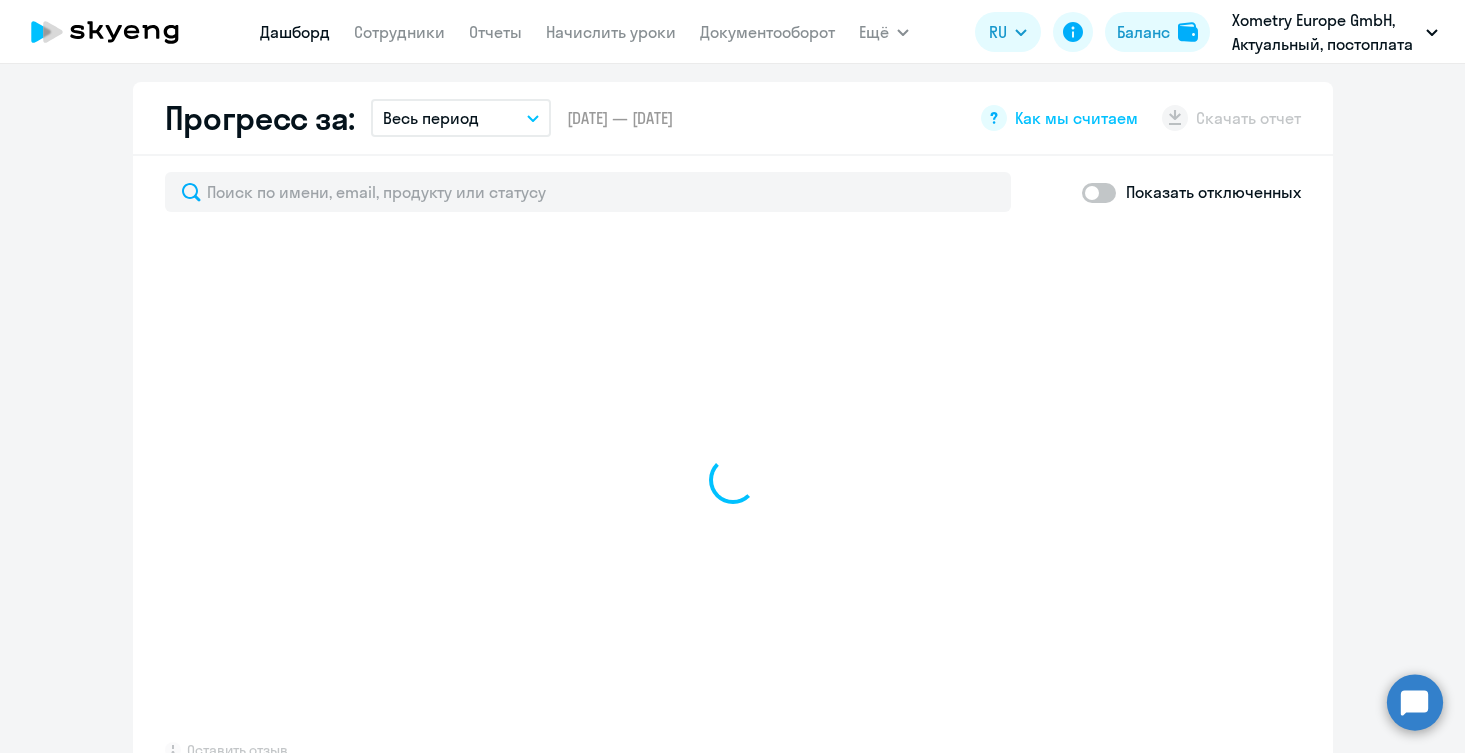 click 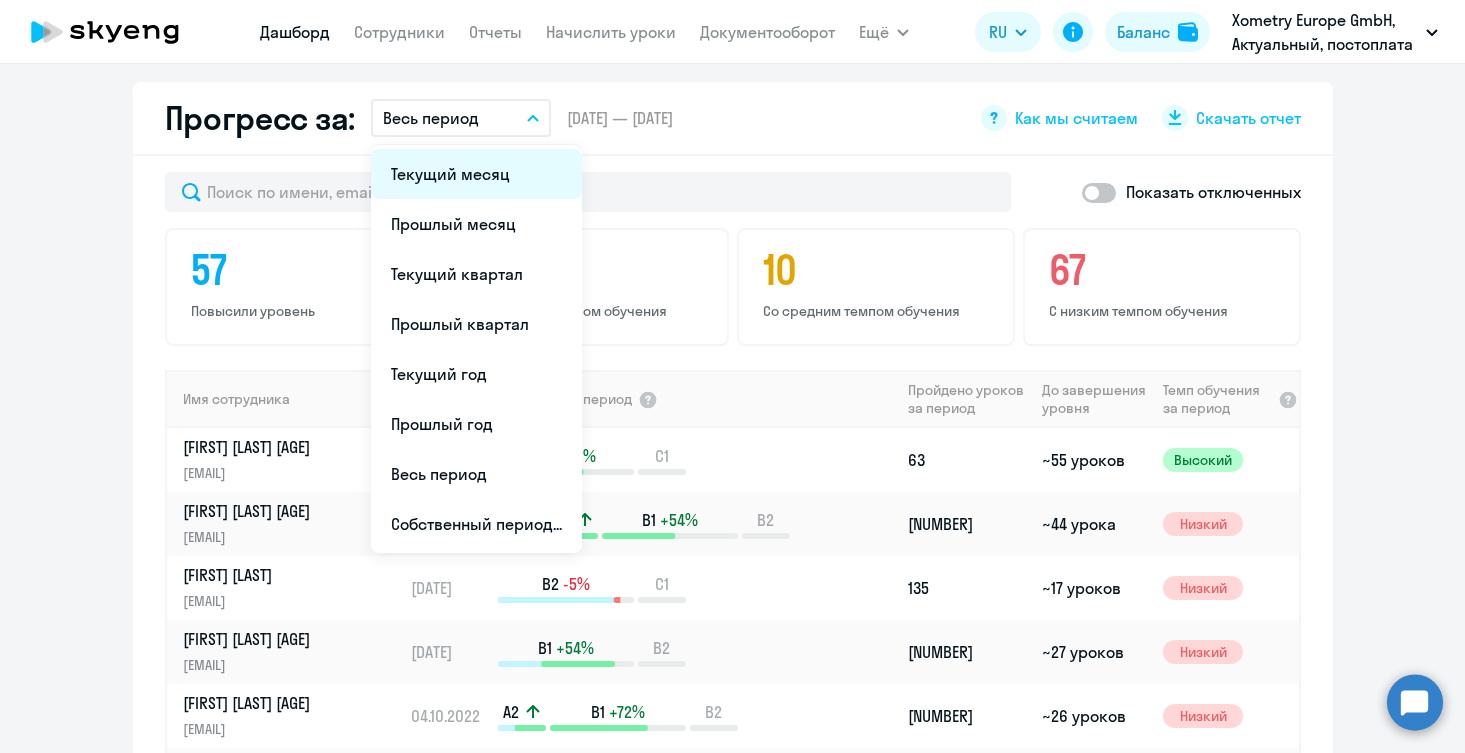 click on "Текущий месяц" at bounding box center (476, 174) 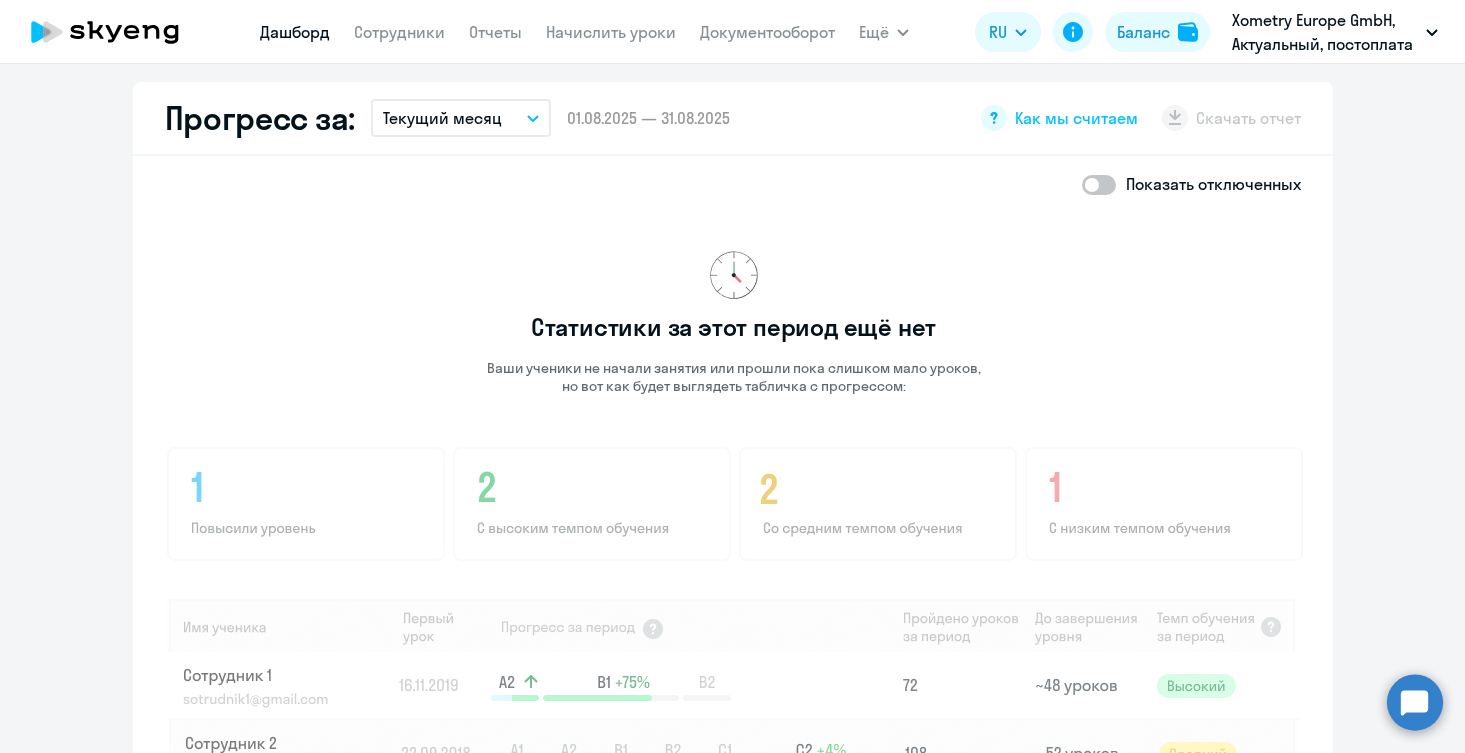 click on "Текущий месяц" at bounding box center (461, 118) 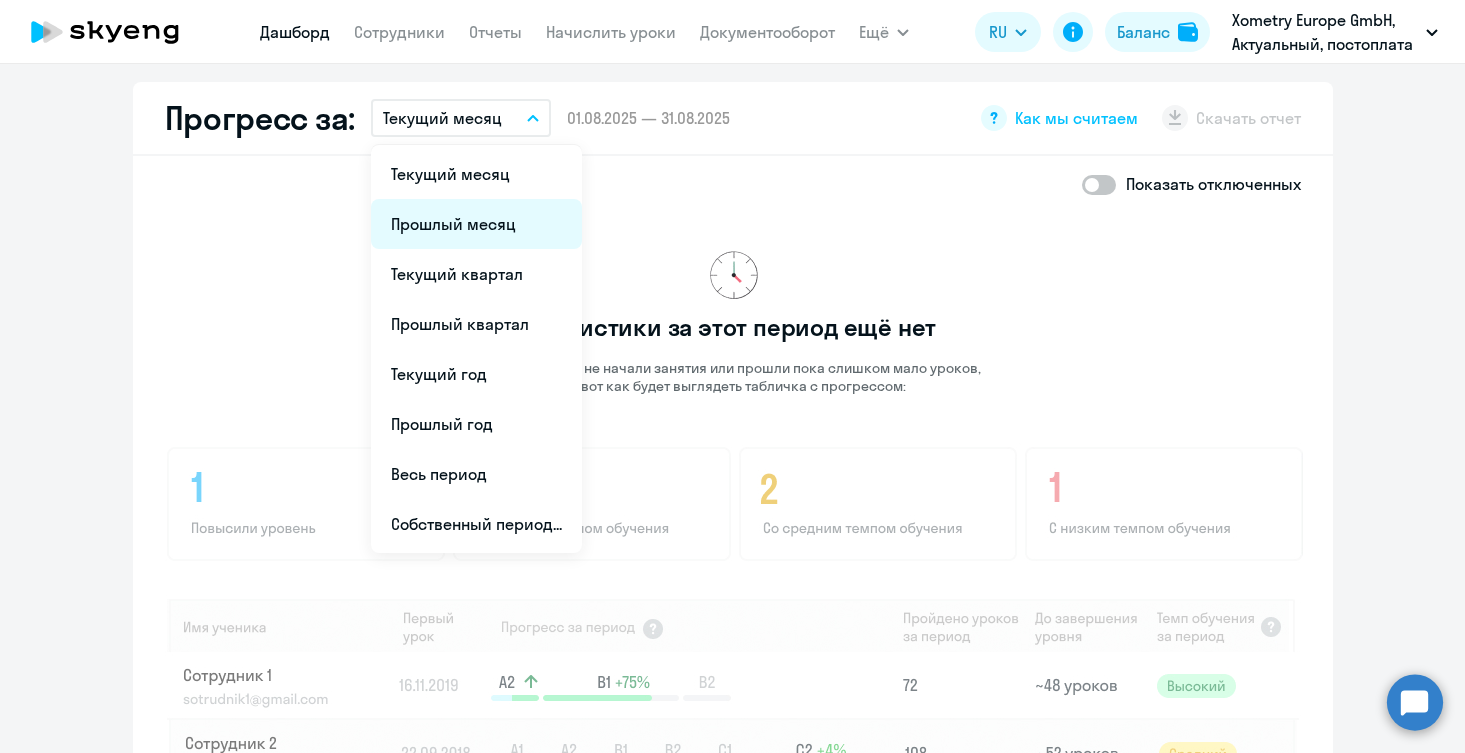 click on "Прошлый месяц" at bounding box center [476, 224] 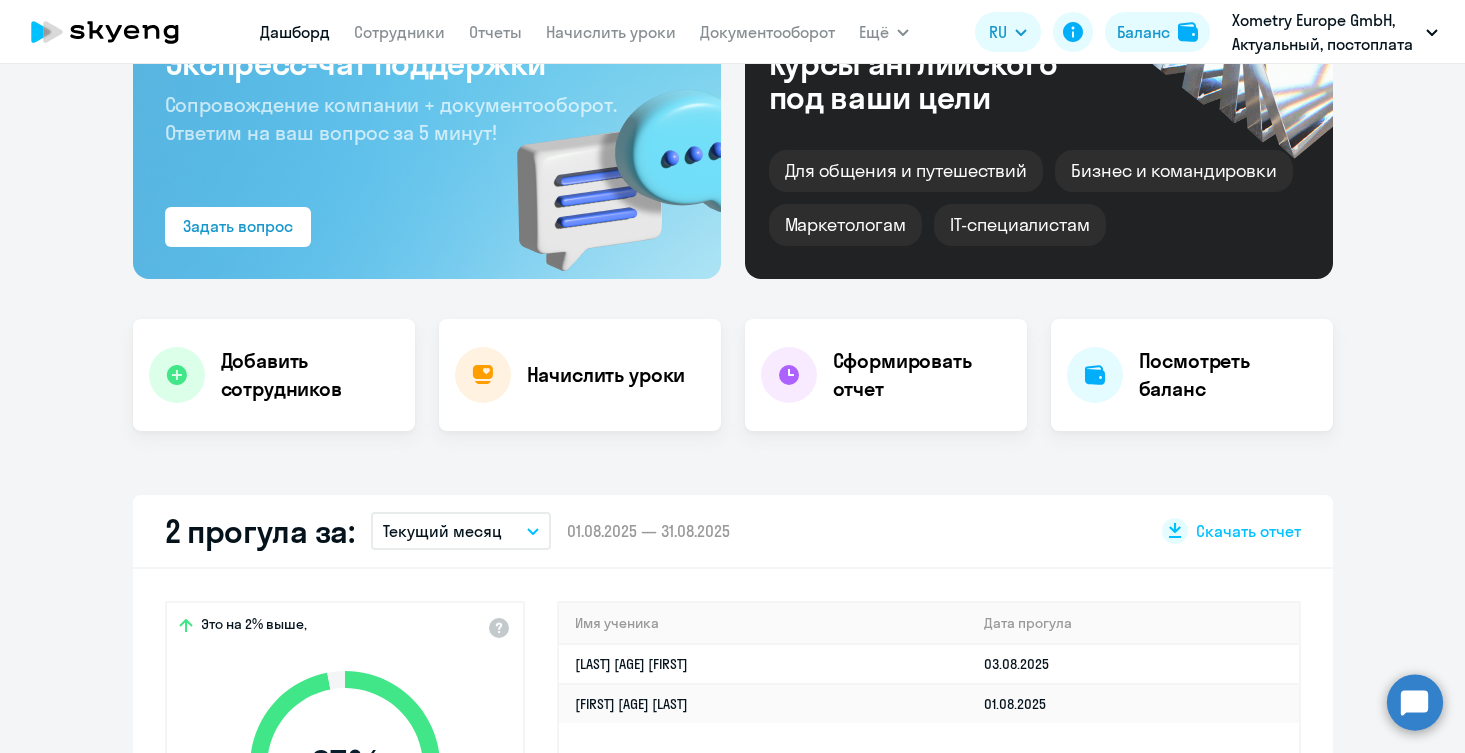 scroll, scrollTop: 142, scrollLeft: 0, axis: vertical 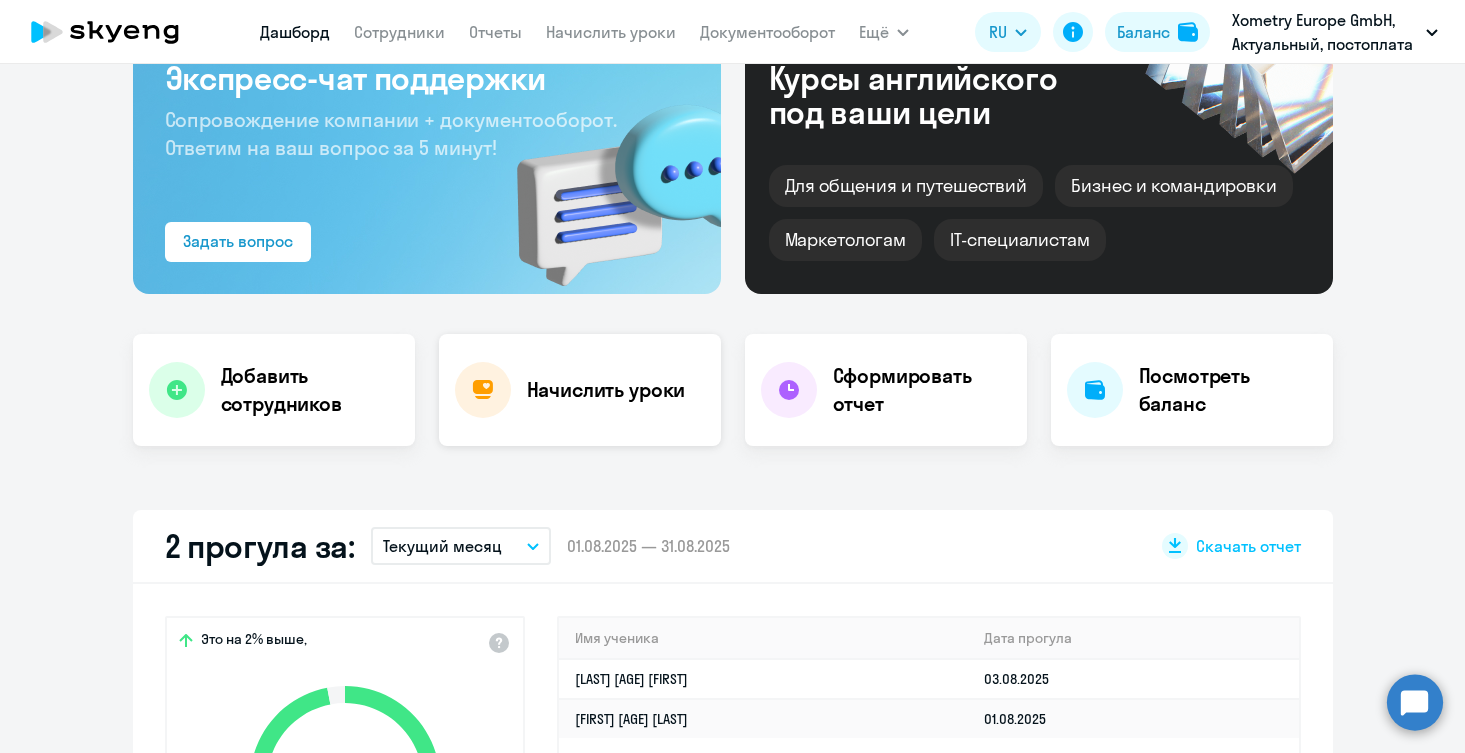 click on "Начислить уроки" 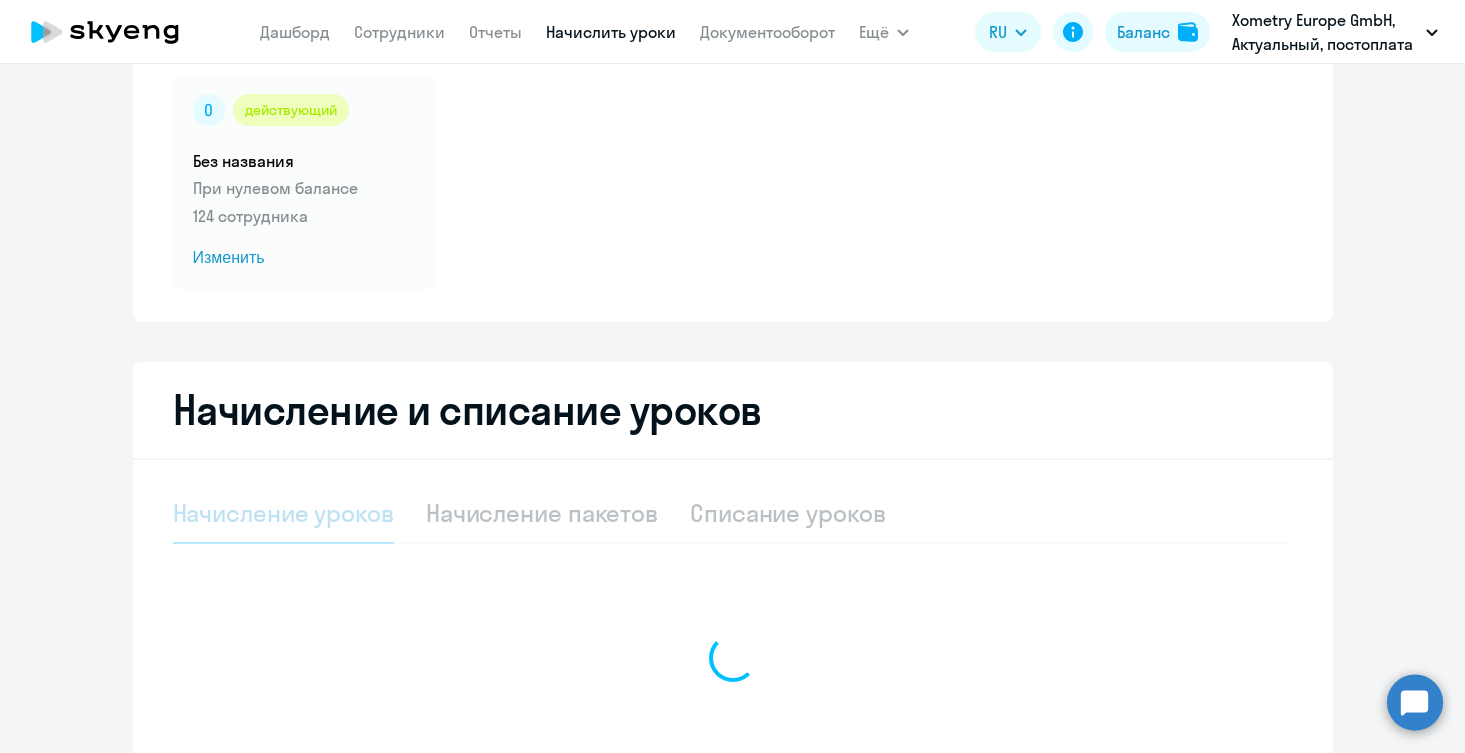 select on "10" 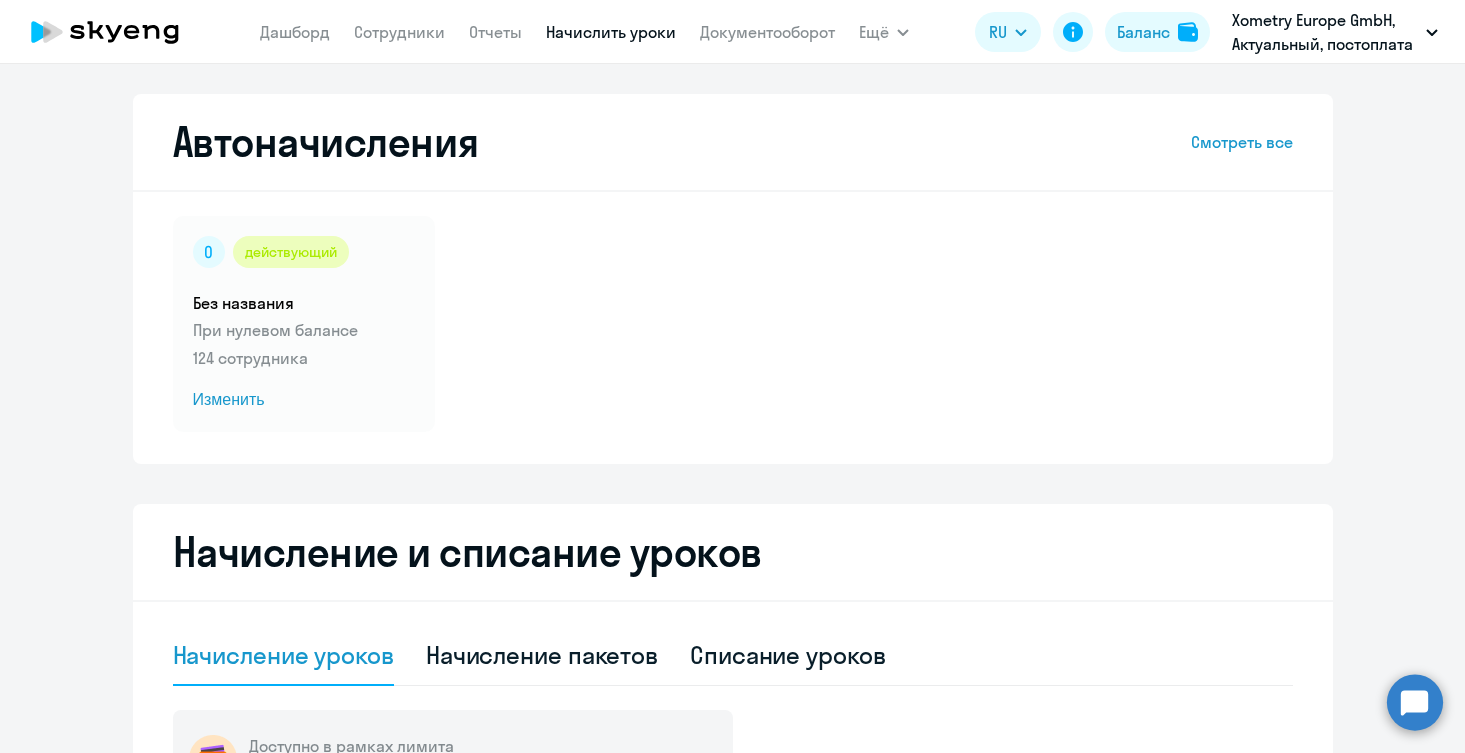 scroll, scrollTop: 0, scrollLeft: 0, axis: both 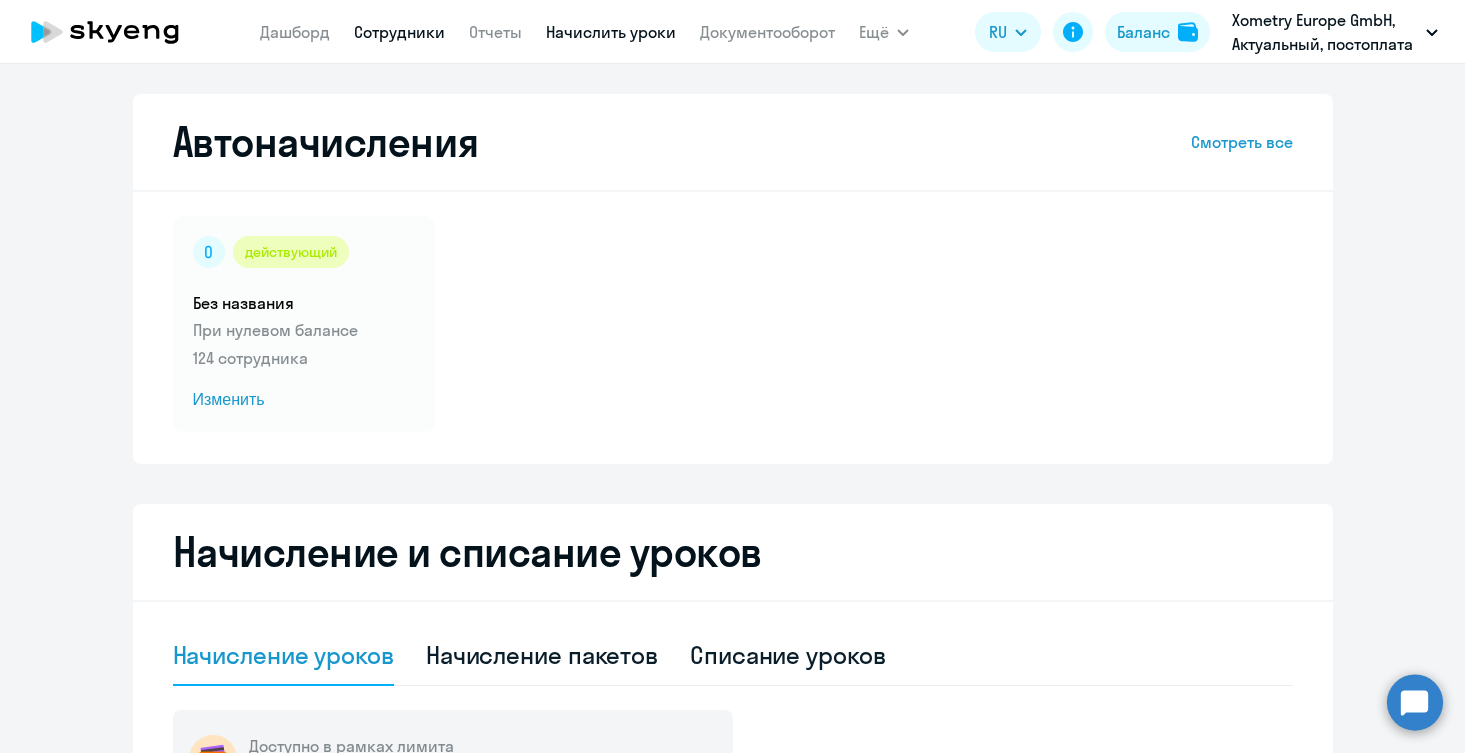 click on "Сотрудники" at bounding box center [399, 32] 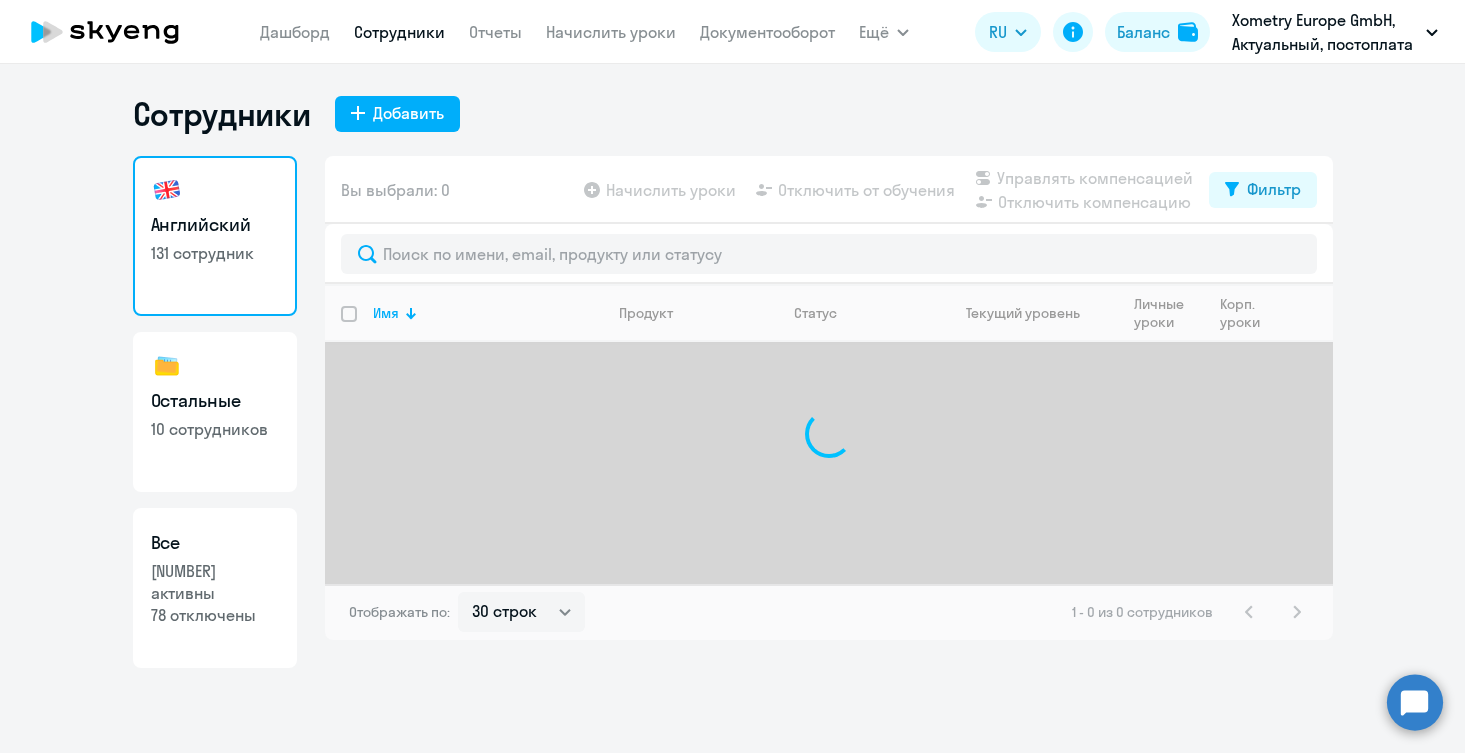 click on "Остальные   [NUMBER] сотрудников" 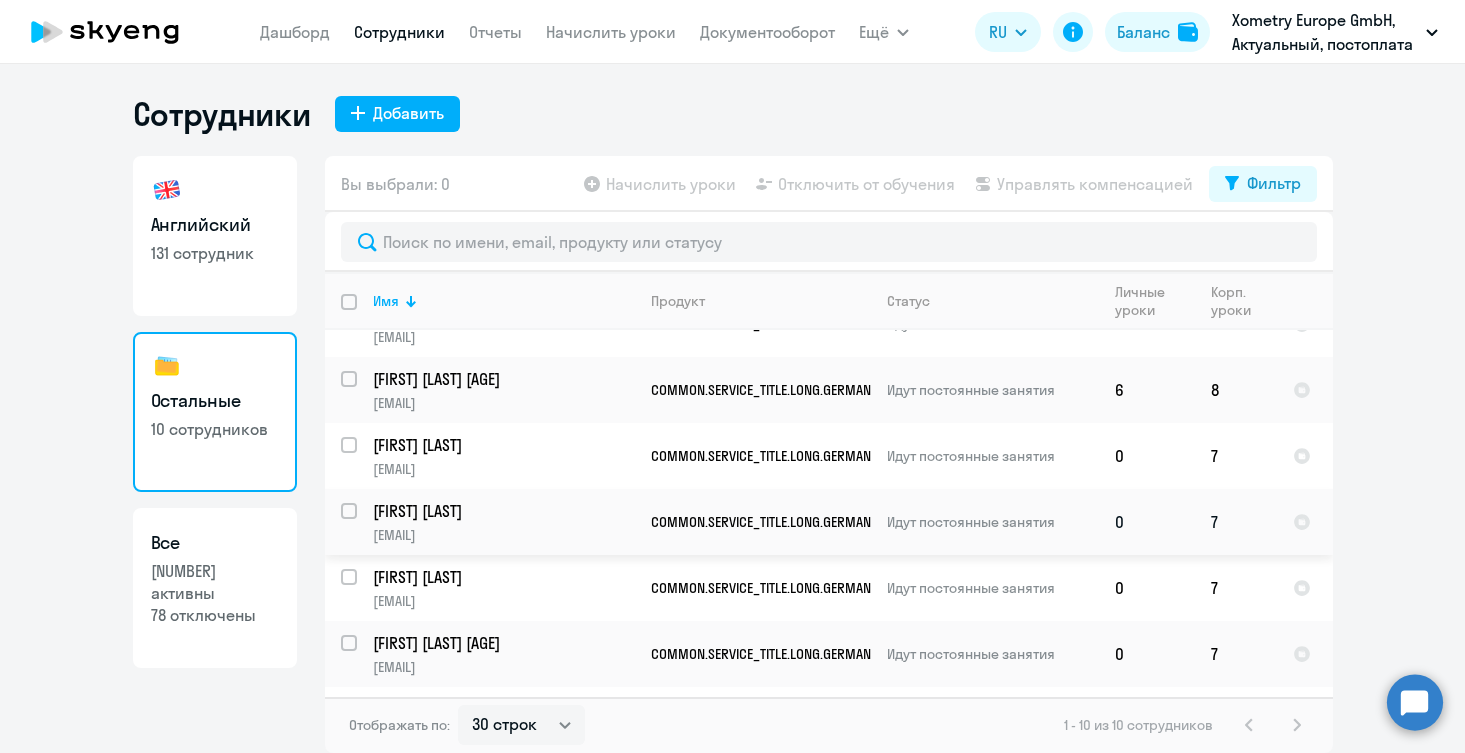 scroll, scrollTop: 36, scrollLeft: 0, axis: vertical 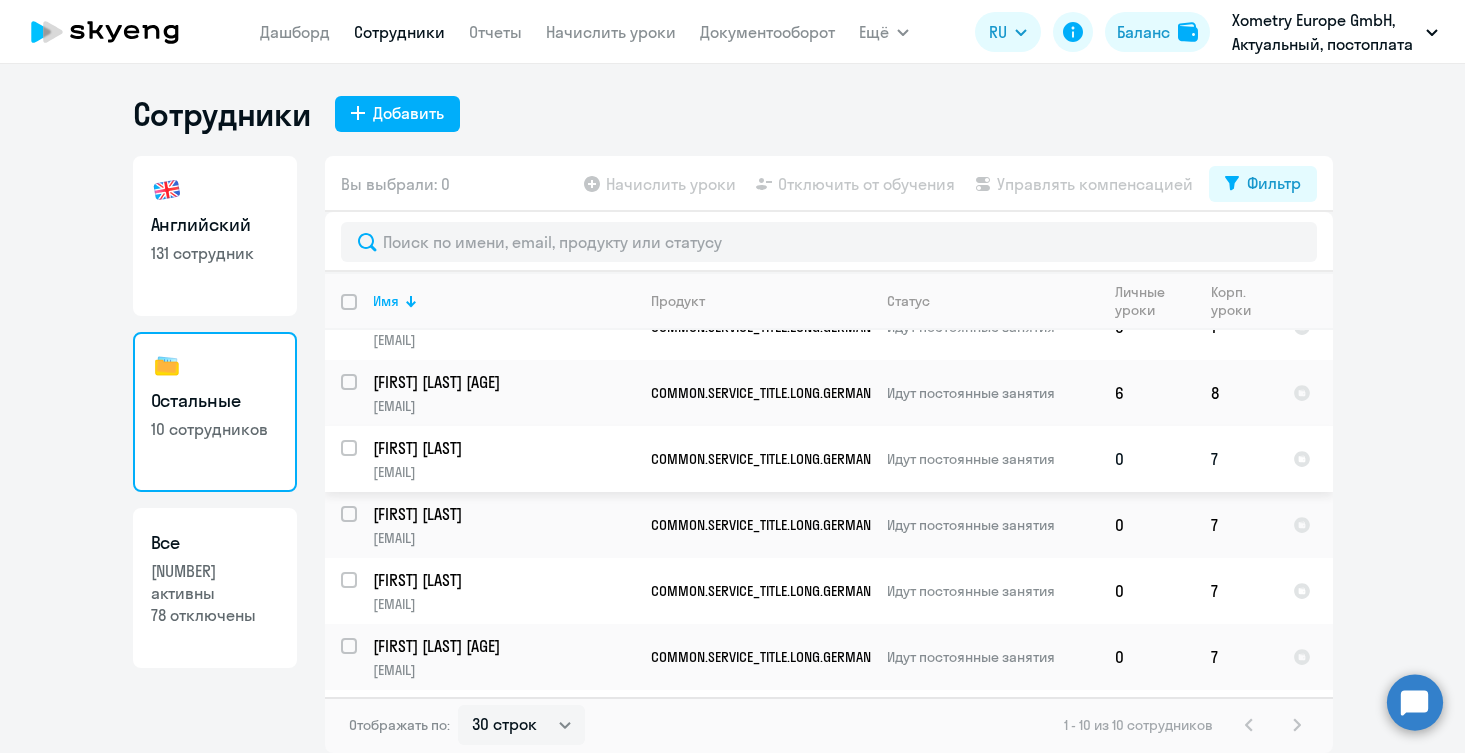 drag, startPoint x: 516, startPoint y: 444, endPoint x: 498, endPoint y: 446, distance: 18.110771 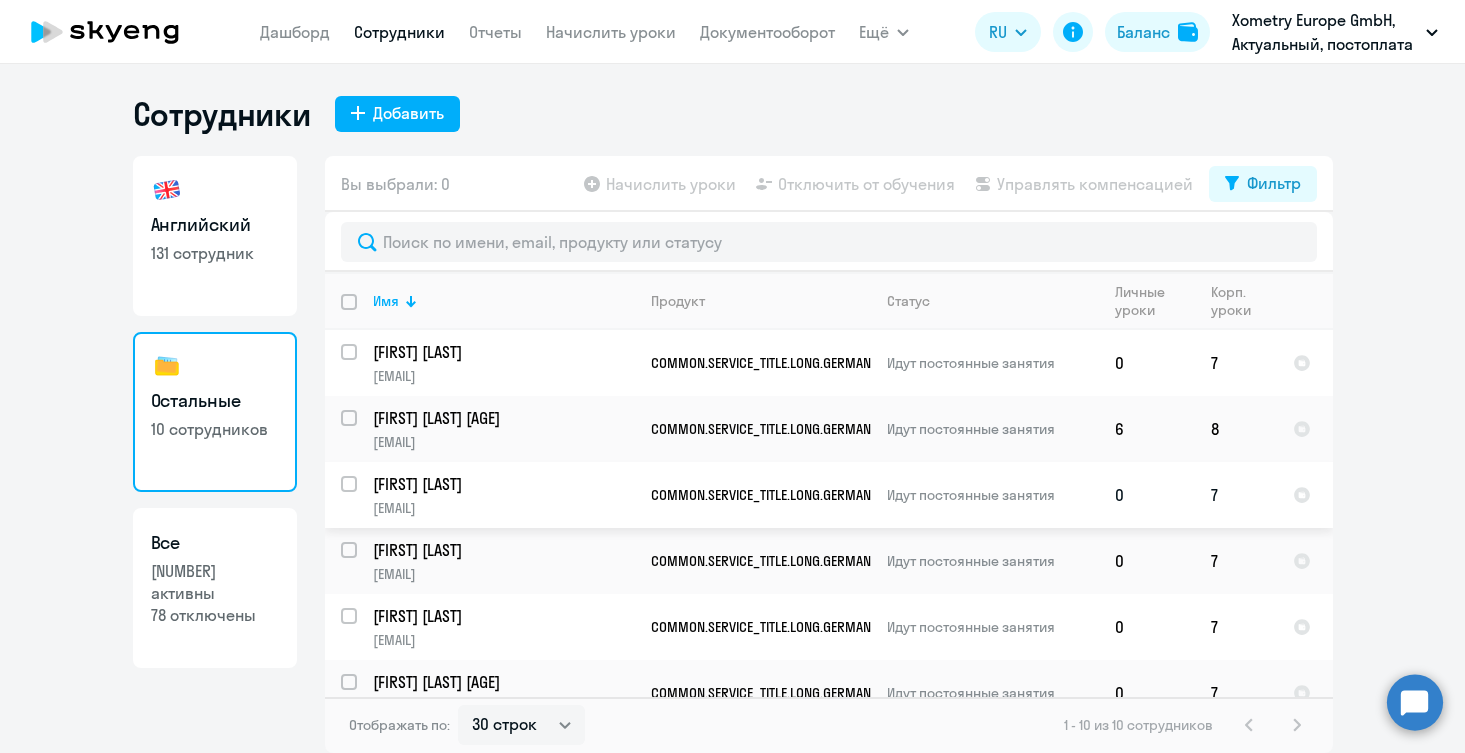 scroll, scrollTop: 0, scrollLeft: 0, axis: both 